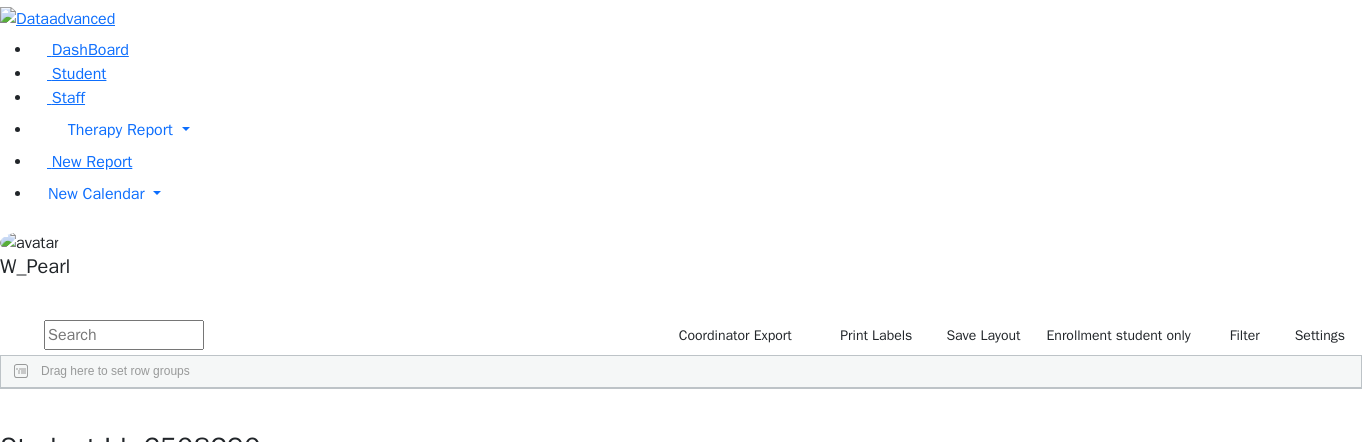 scroll, scrollTop: 0, scrollLeft: 0, axis: both 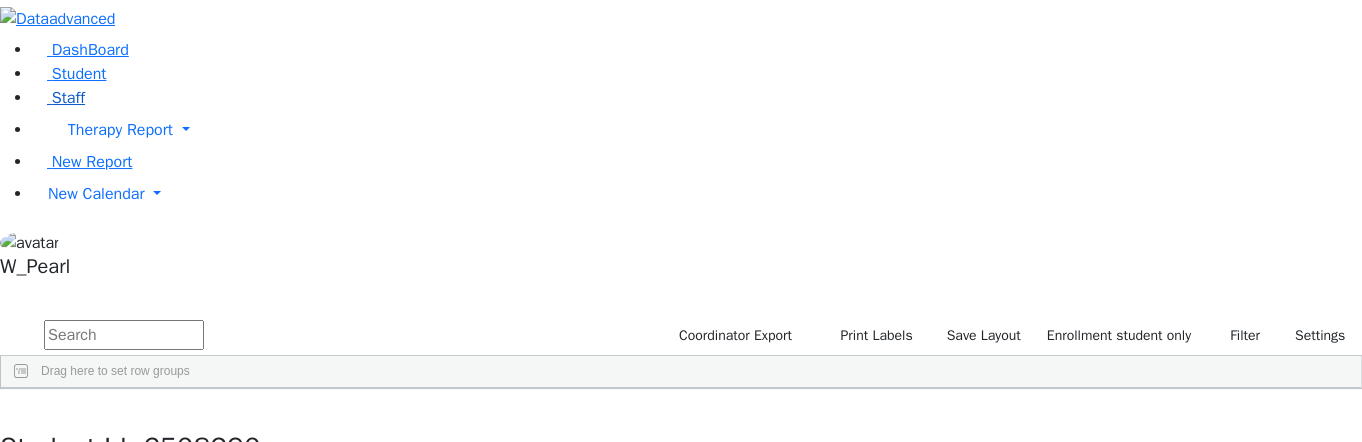 click on "Staff" at bounding box center (68, 98) 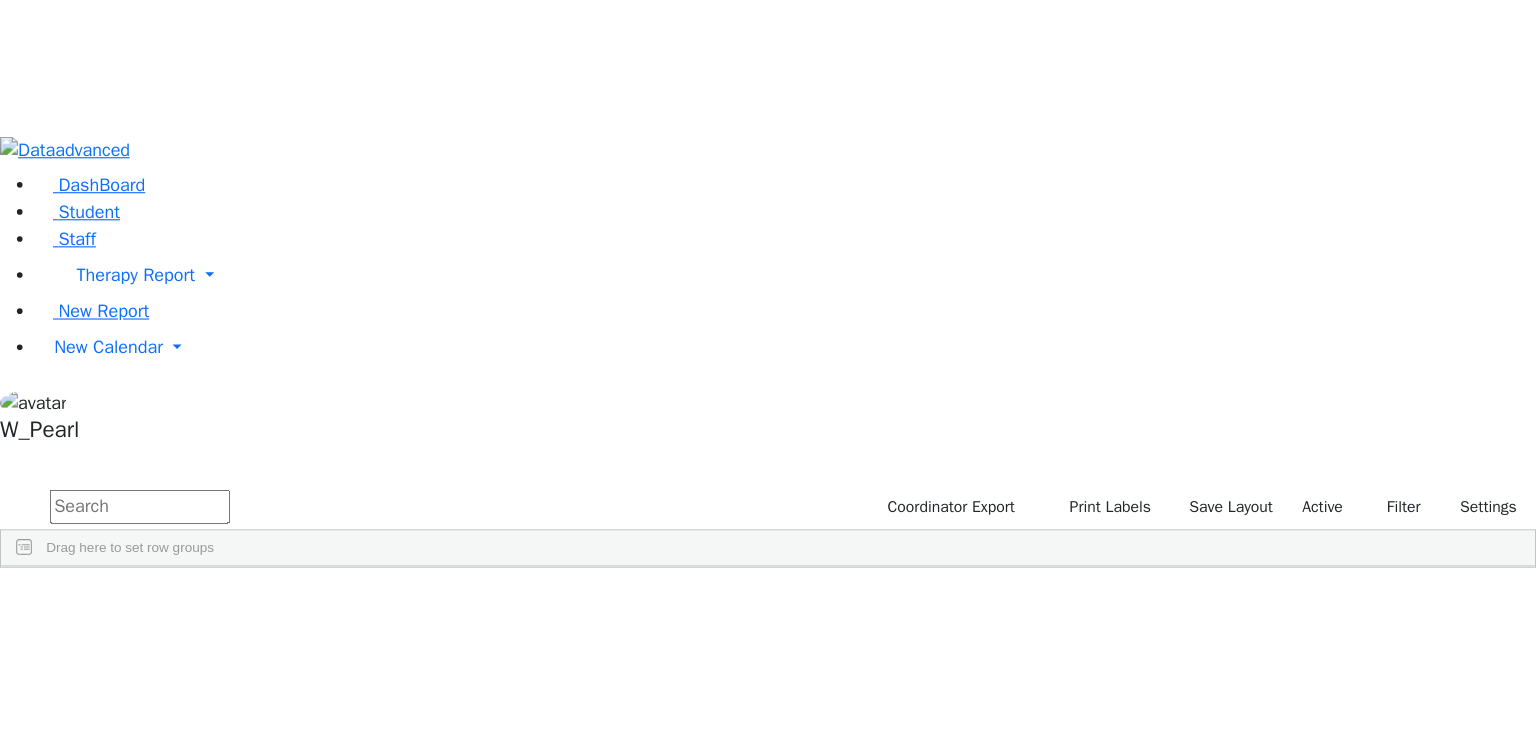 scroll, scrollTop: 0, scrollLeft: 0, axis: both 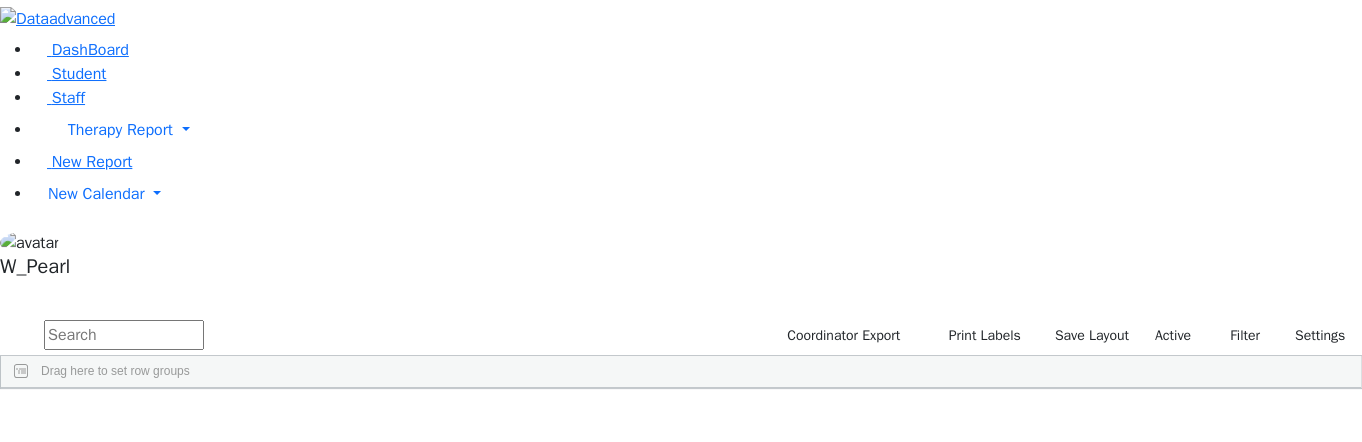 click at bounding box center [124, 335] 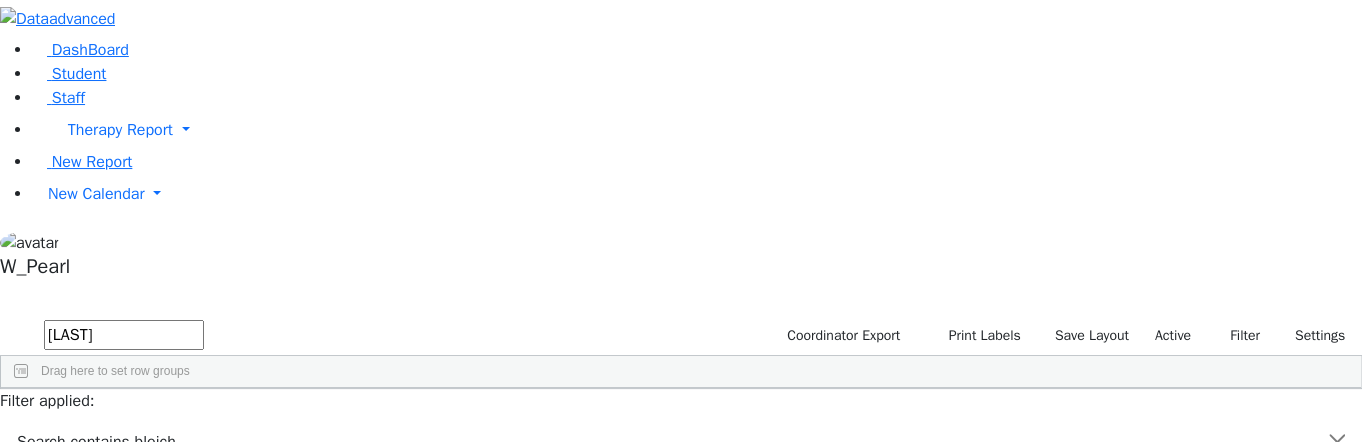 click on "6511318" at bounding box center (44, 435) 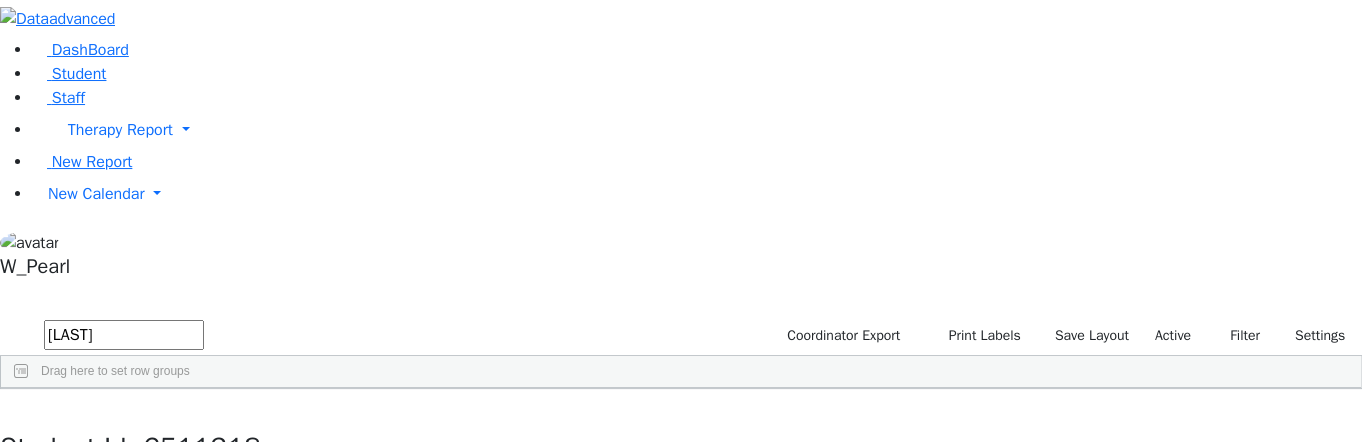 drag, startPoint x: 334, startPoint y: 352, endPoint x: 592, endPoint y: 130, distance: 340.3645 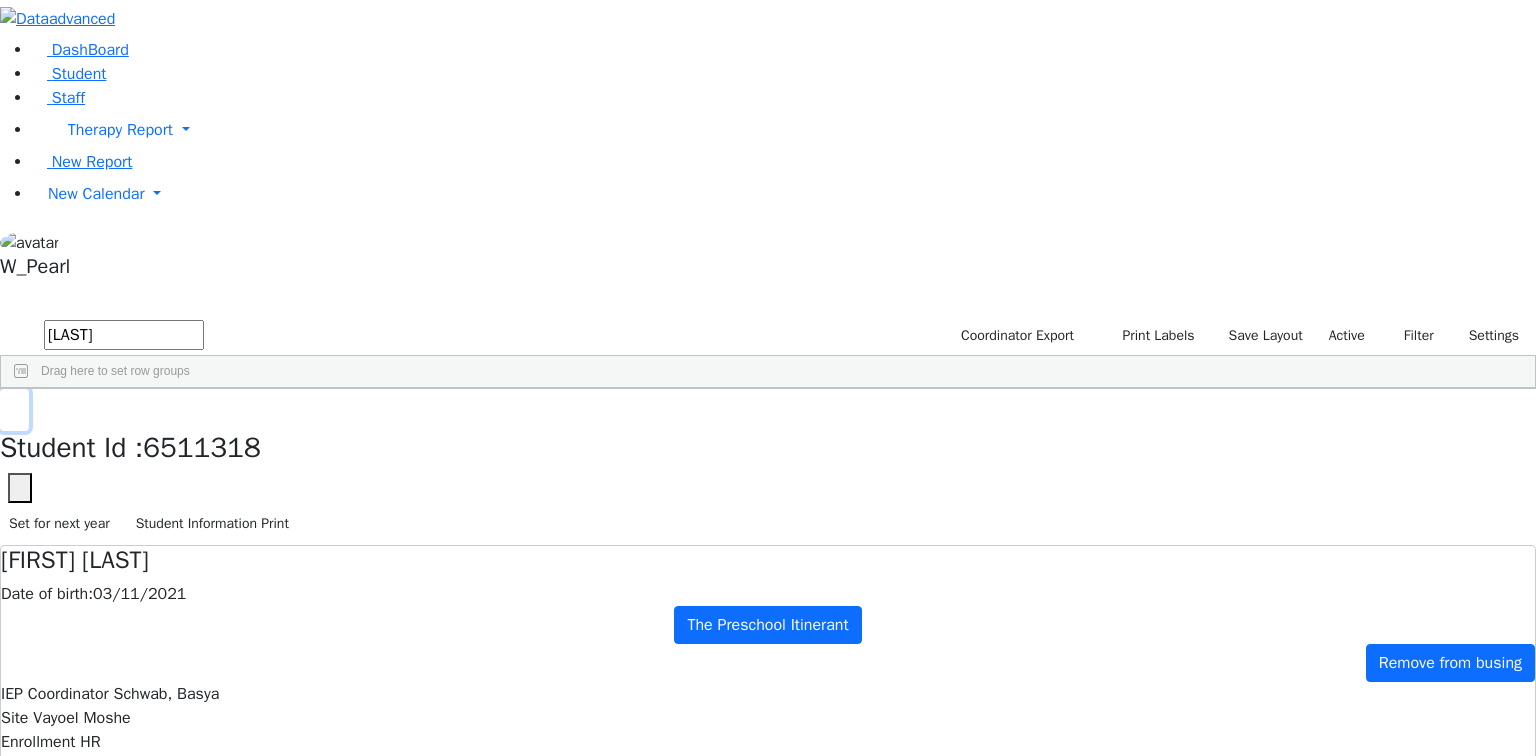click 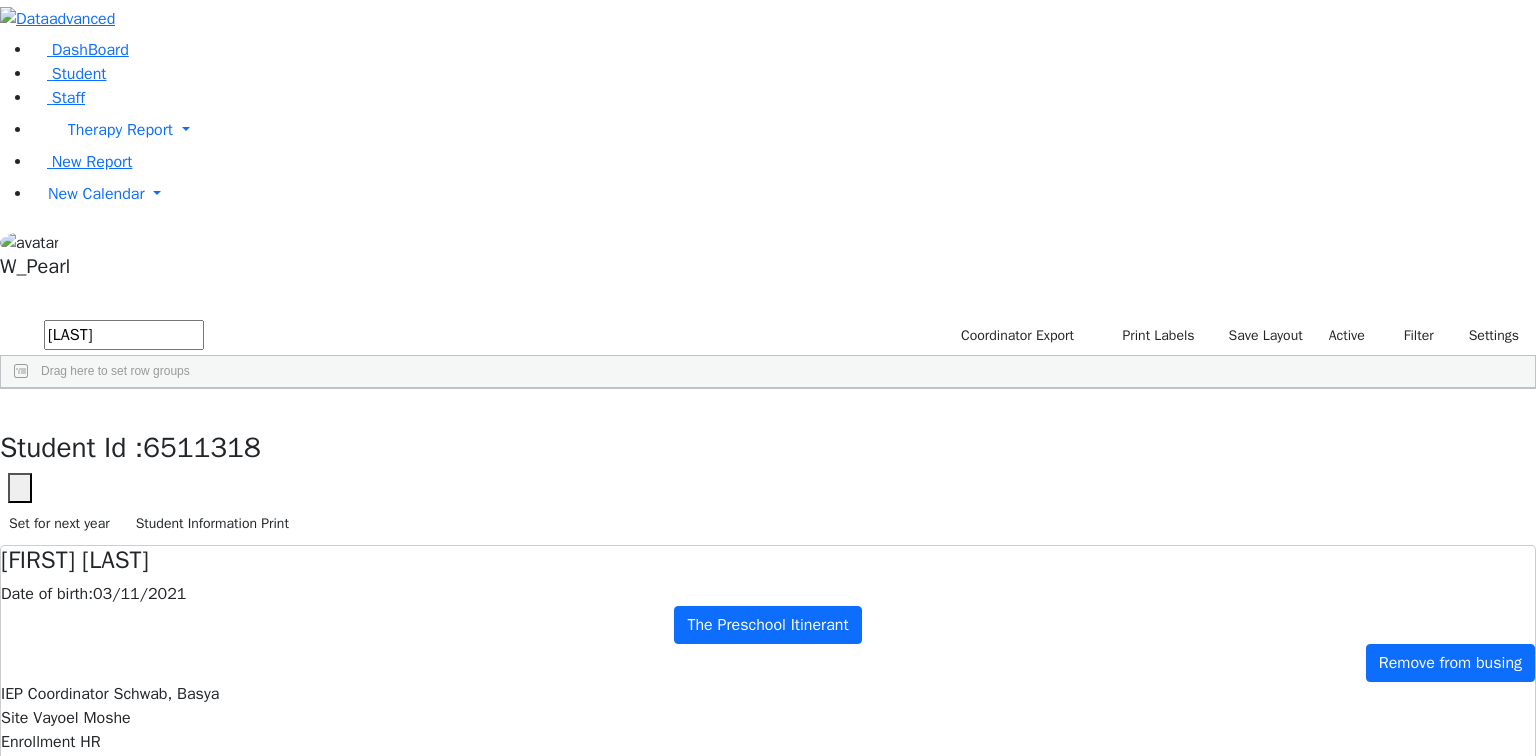 click on "[LAST]" at bounding box center (124, 335) 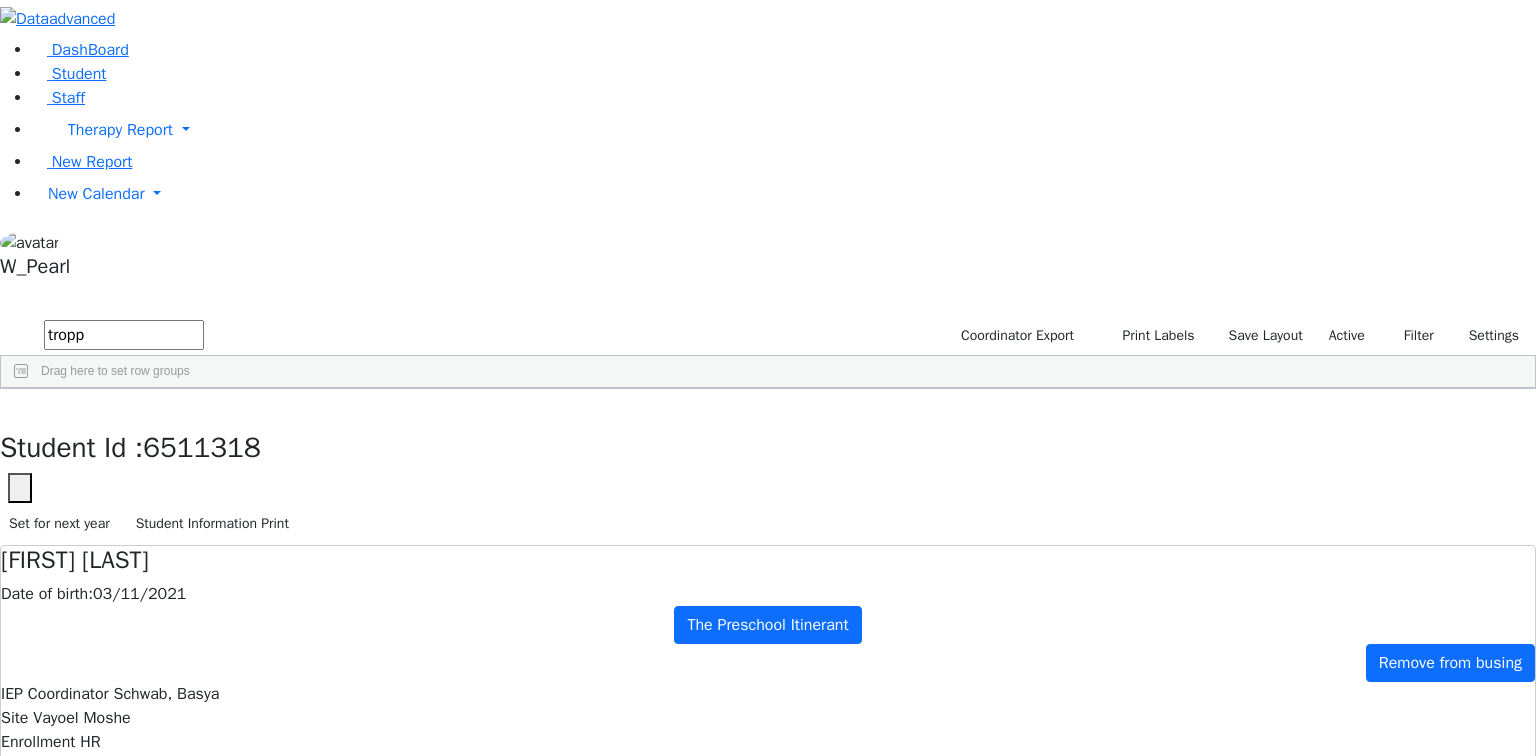 click on "Rivka" at bounding box center (207, 435) 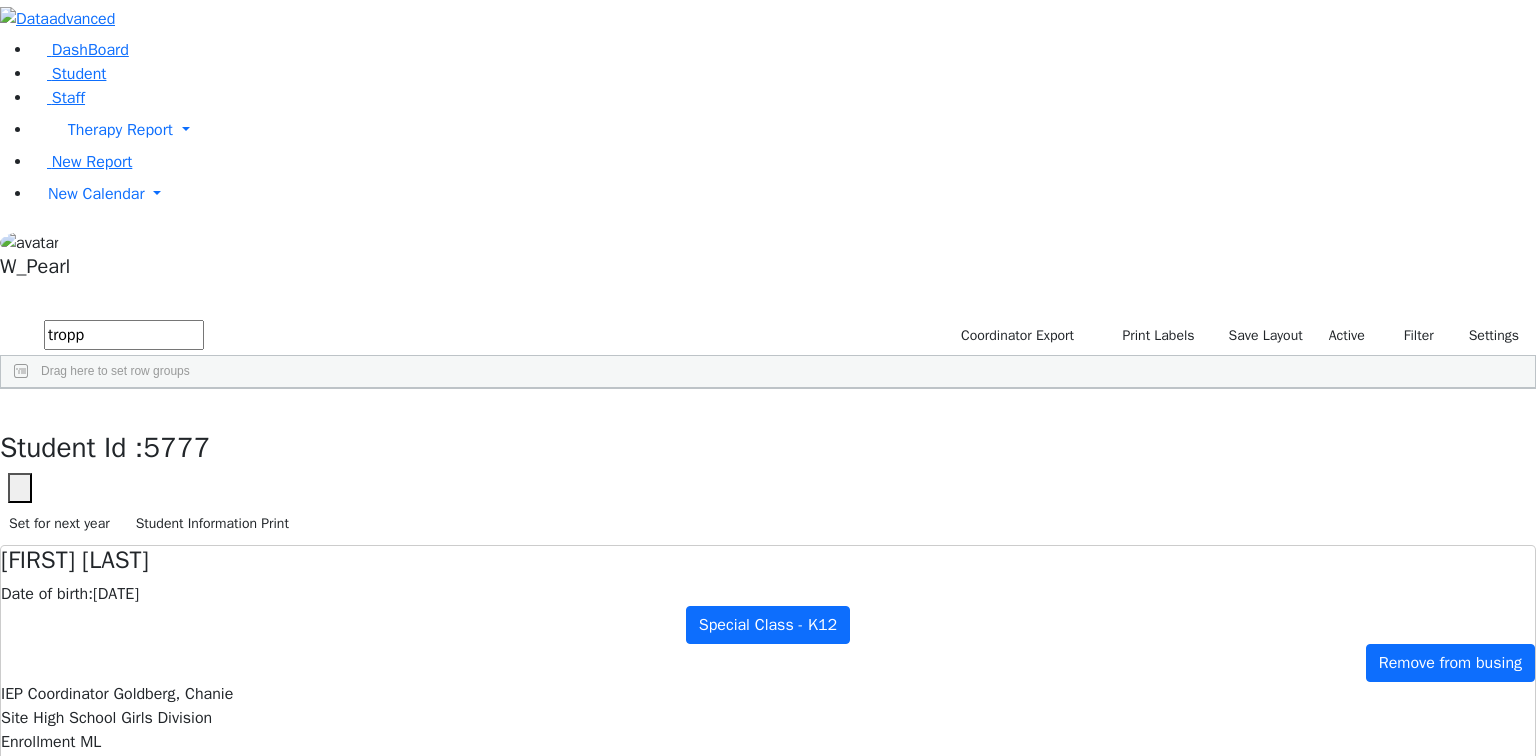click on "Student info" at bounding box center [60, 891] 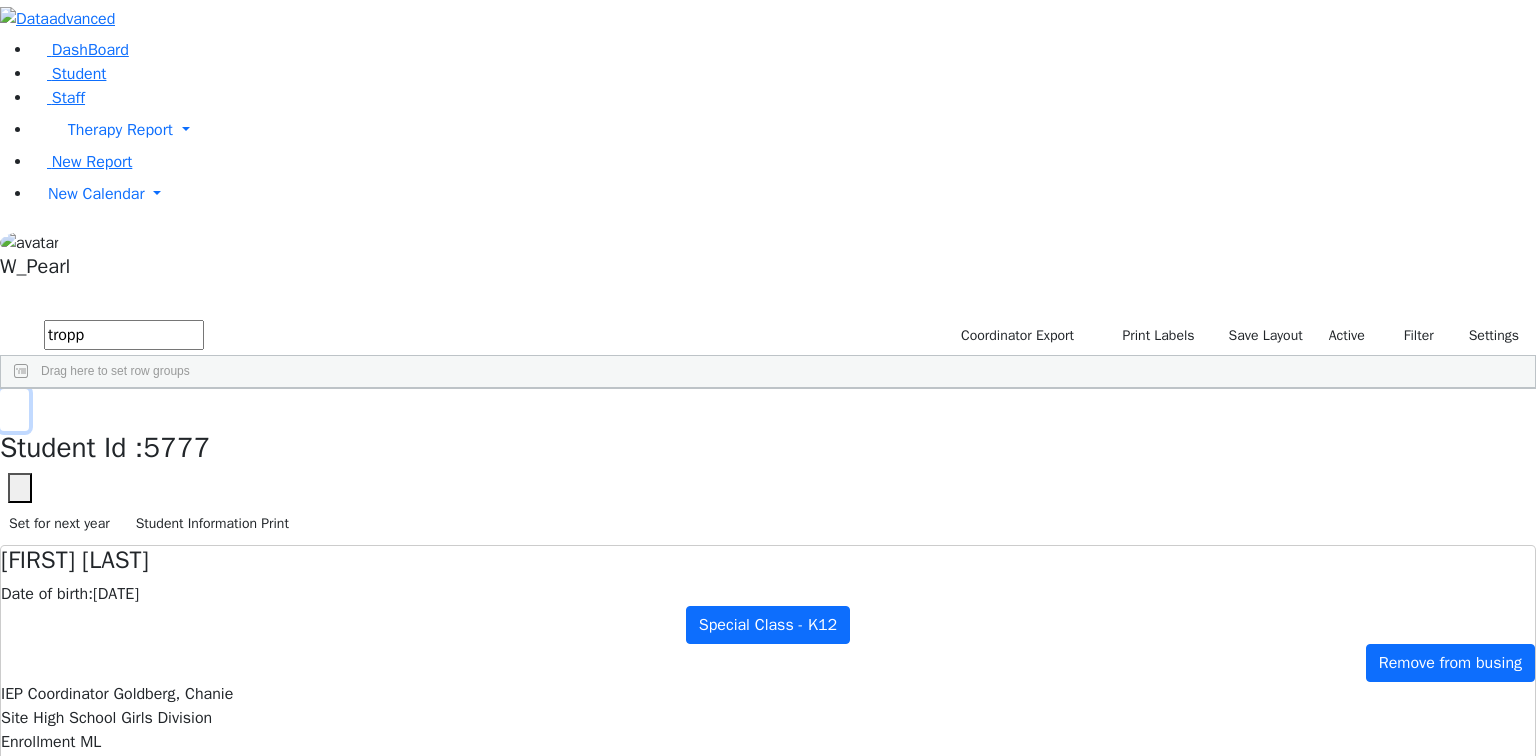click at bounding box center (14, 410) 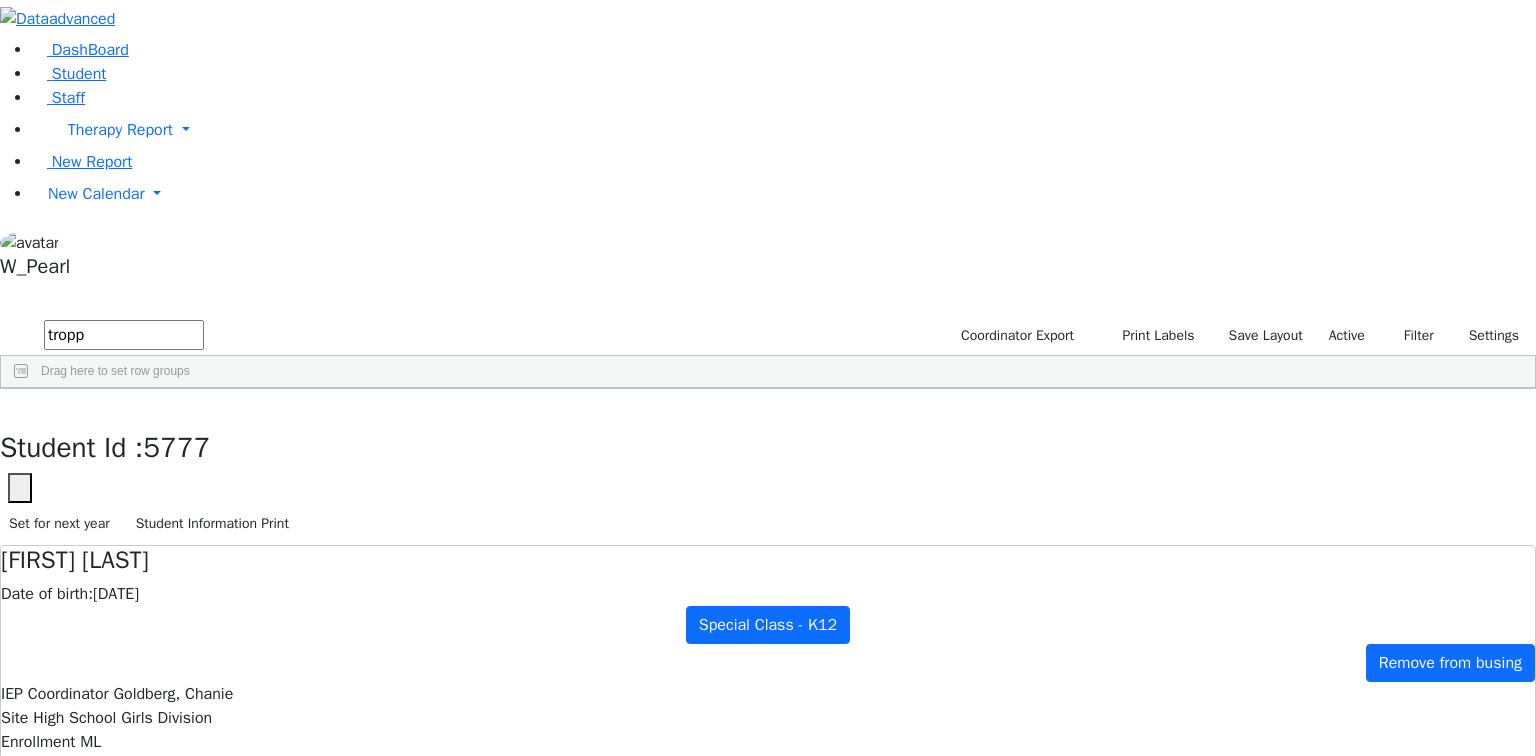 click on "tropp" at bounding box center (124, 335) 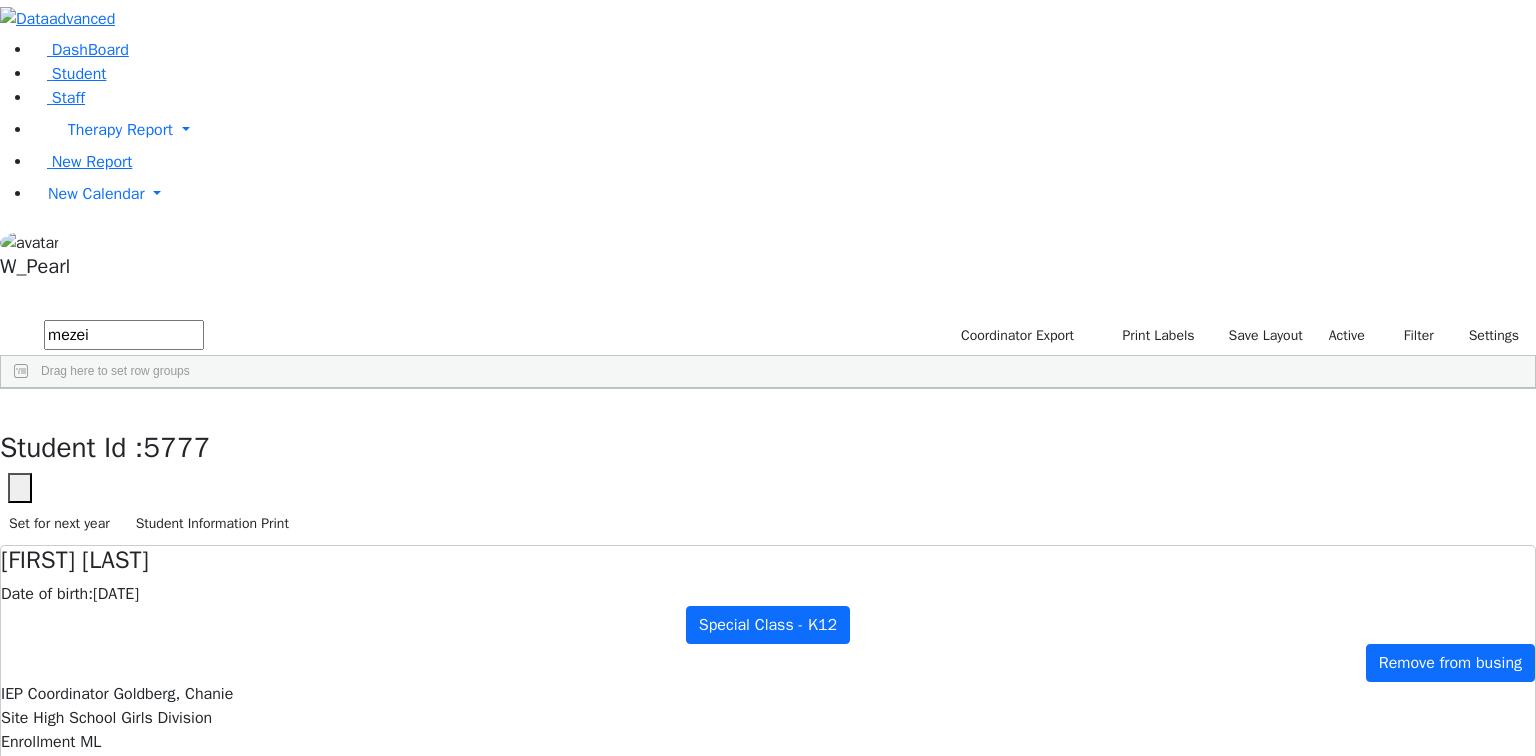 click on "[FIRST]" at bounding box center [245, 463] 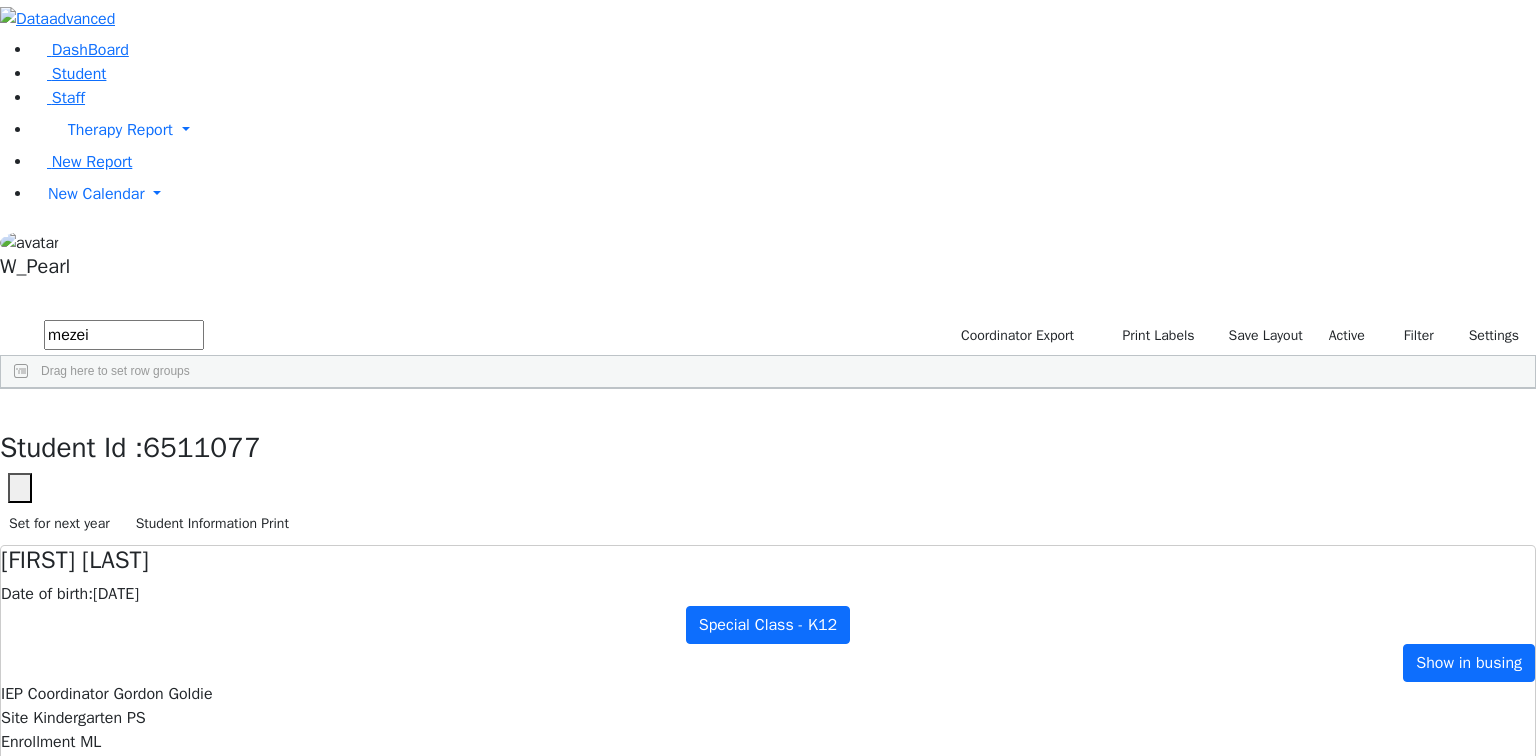 scroll, scrollTop: 191, scrollLeft: 0, axis: vertical 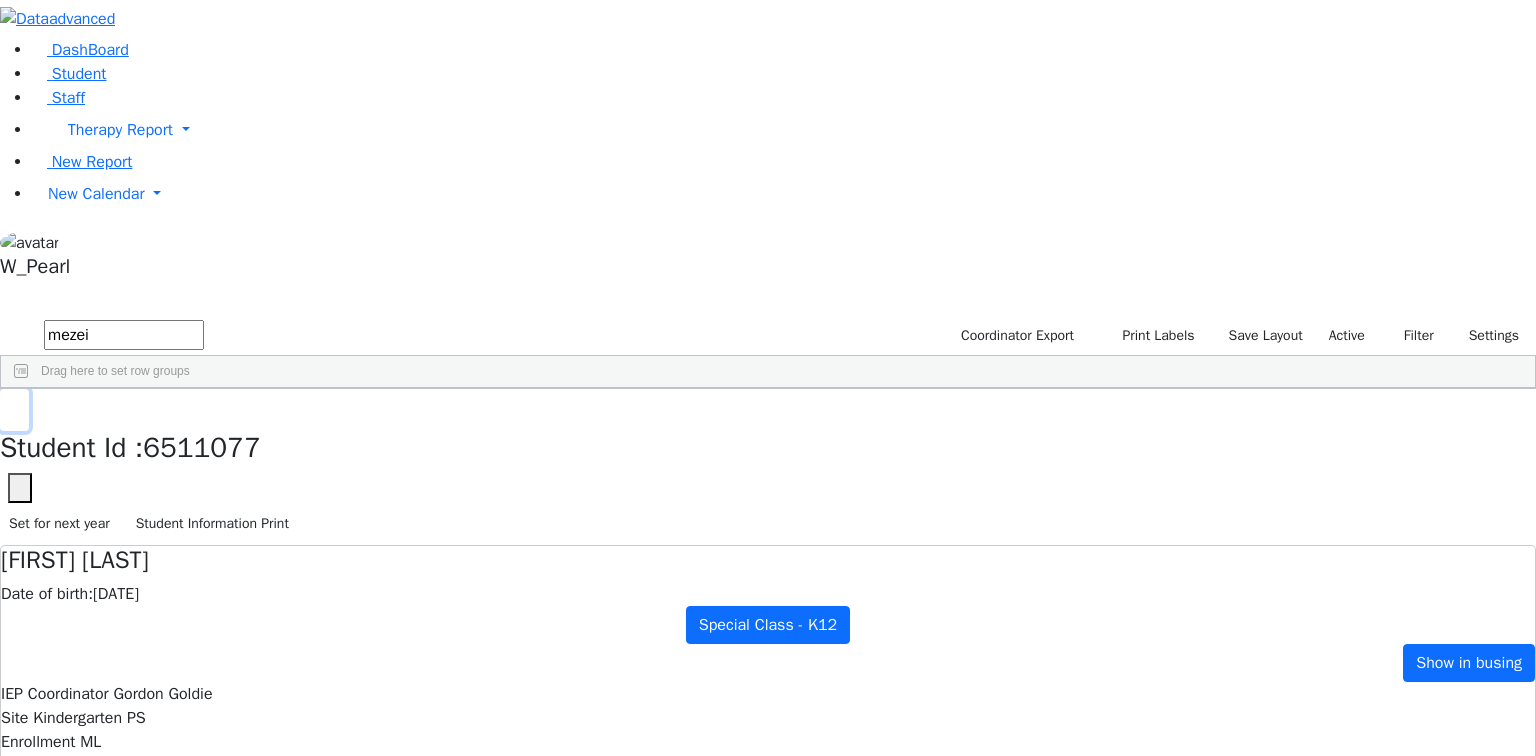 click 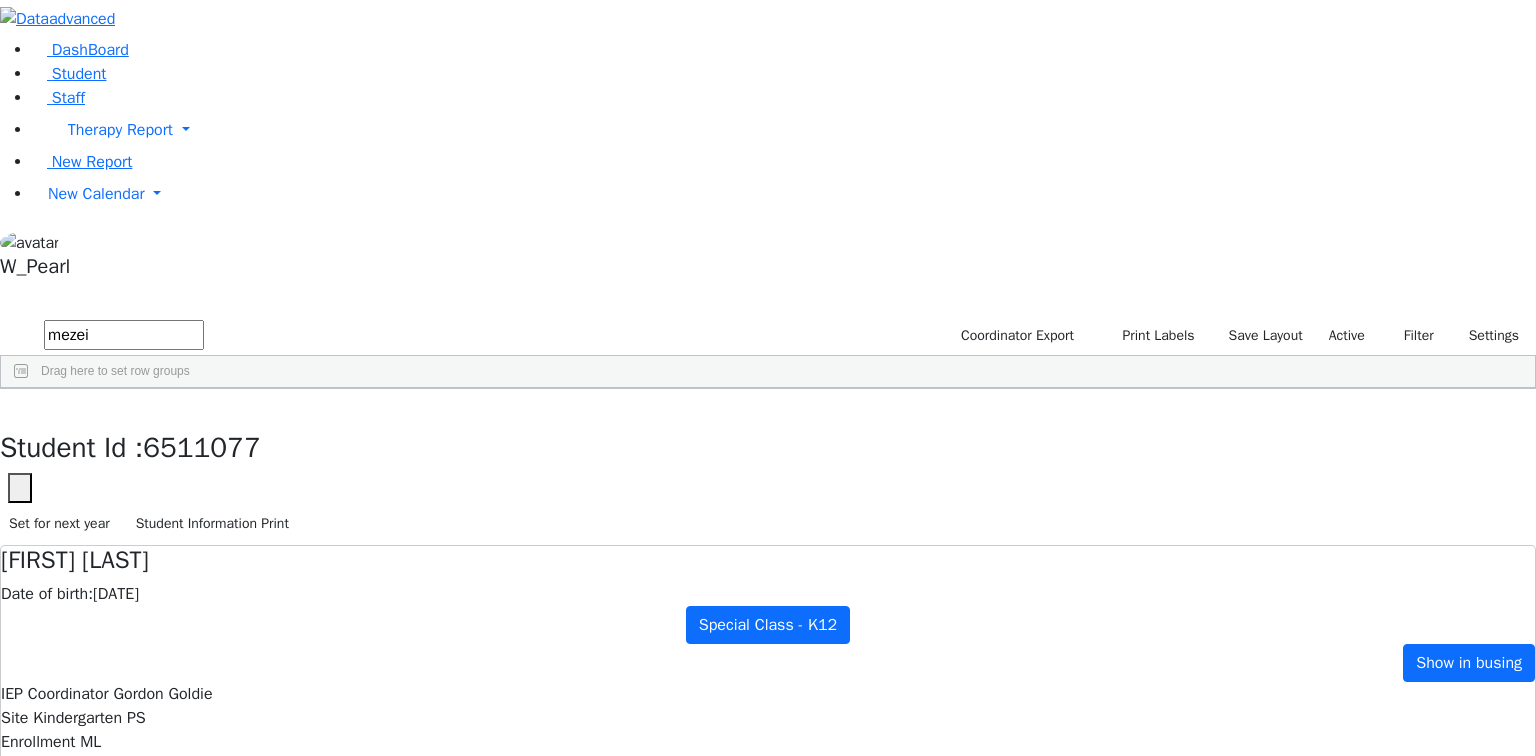 drag, startPoint x: 356, startPoint y: 68, endPoint x: -368, endPoint y: 71, distance: 724.0062 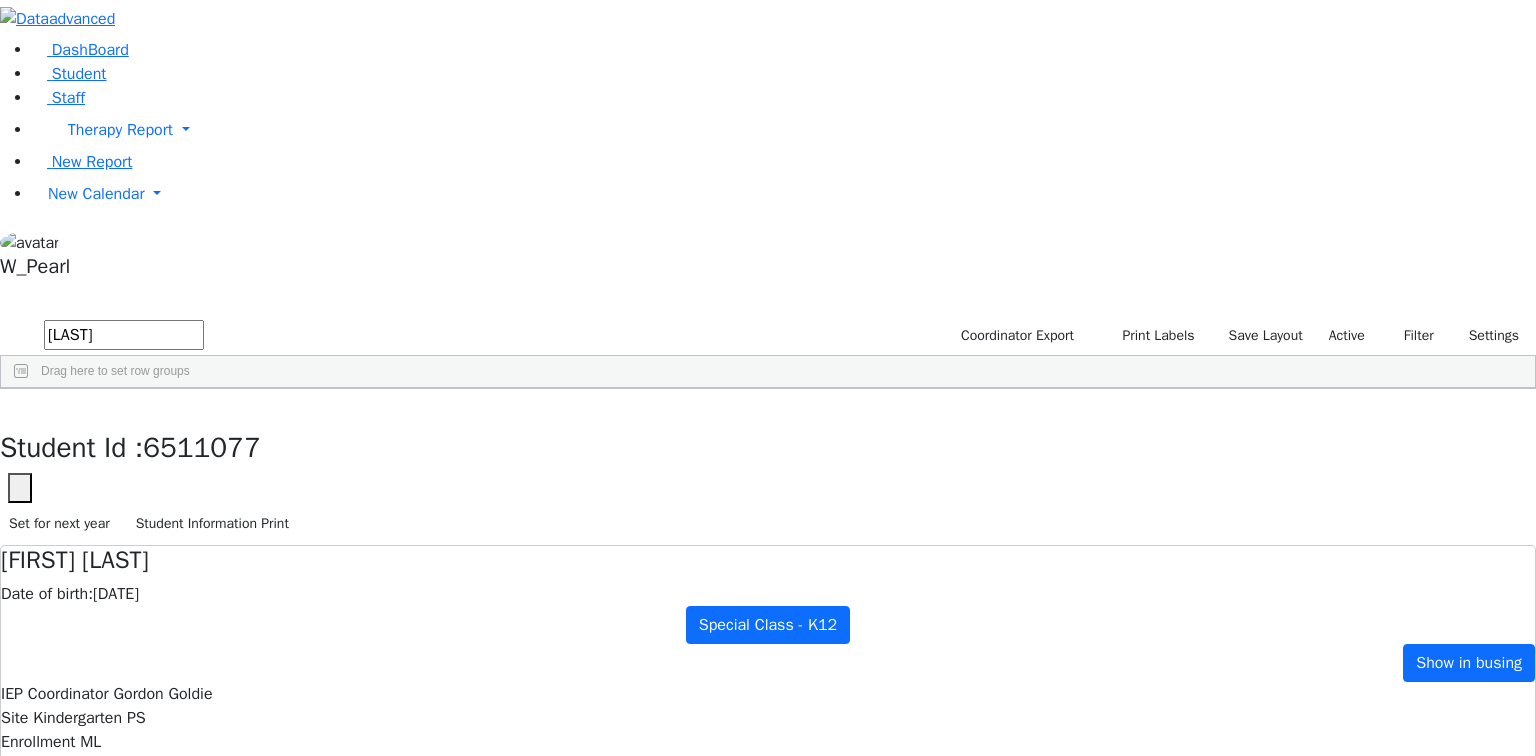 click on "[FIRST]" at bounding box center [245, 463] 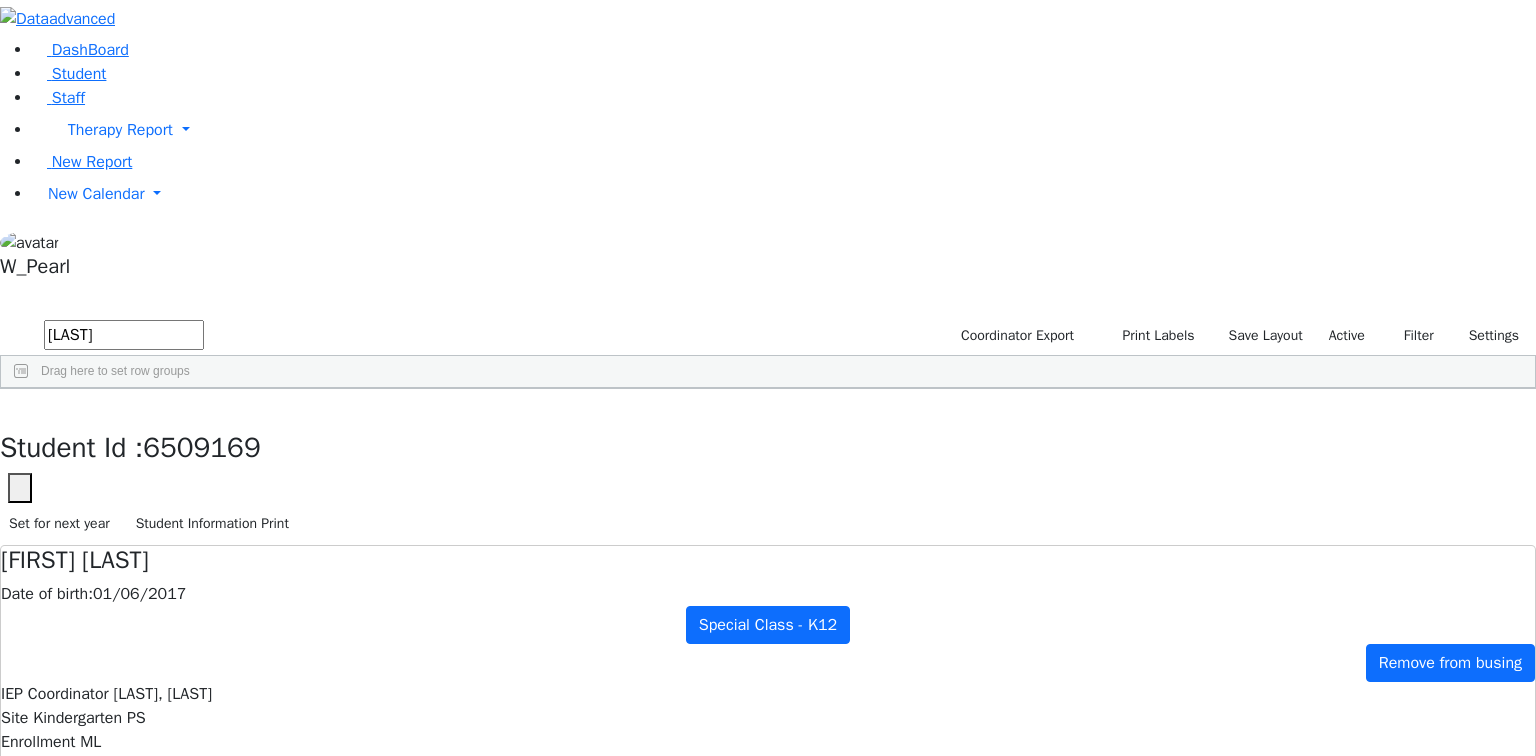 scroll, scrollTop: 191, scrollLeft: 0, axis: vertical 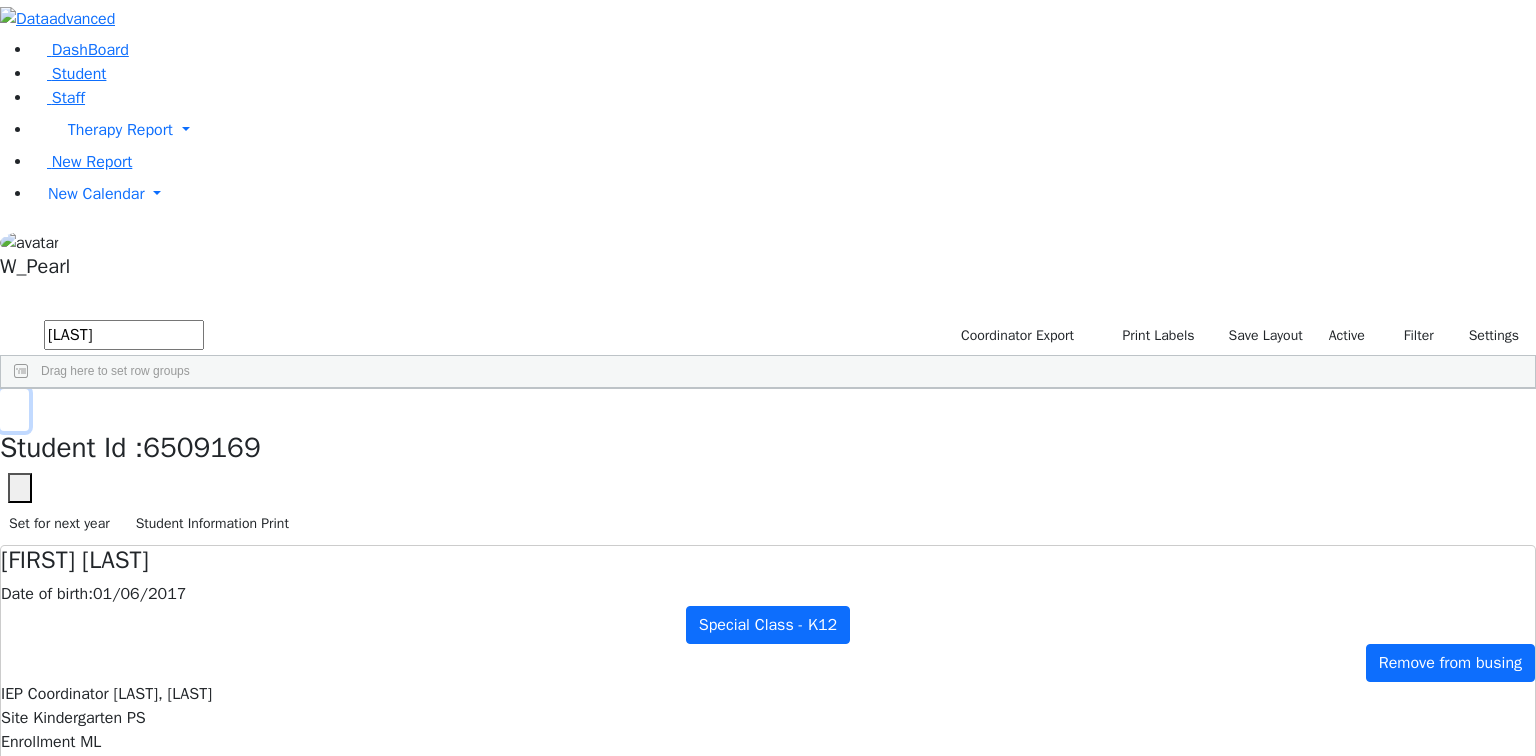 click 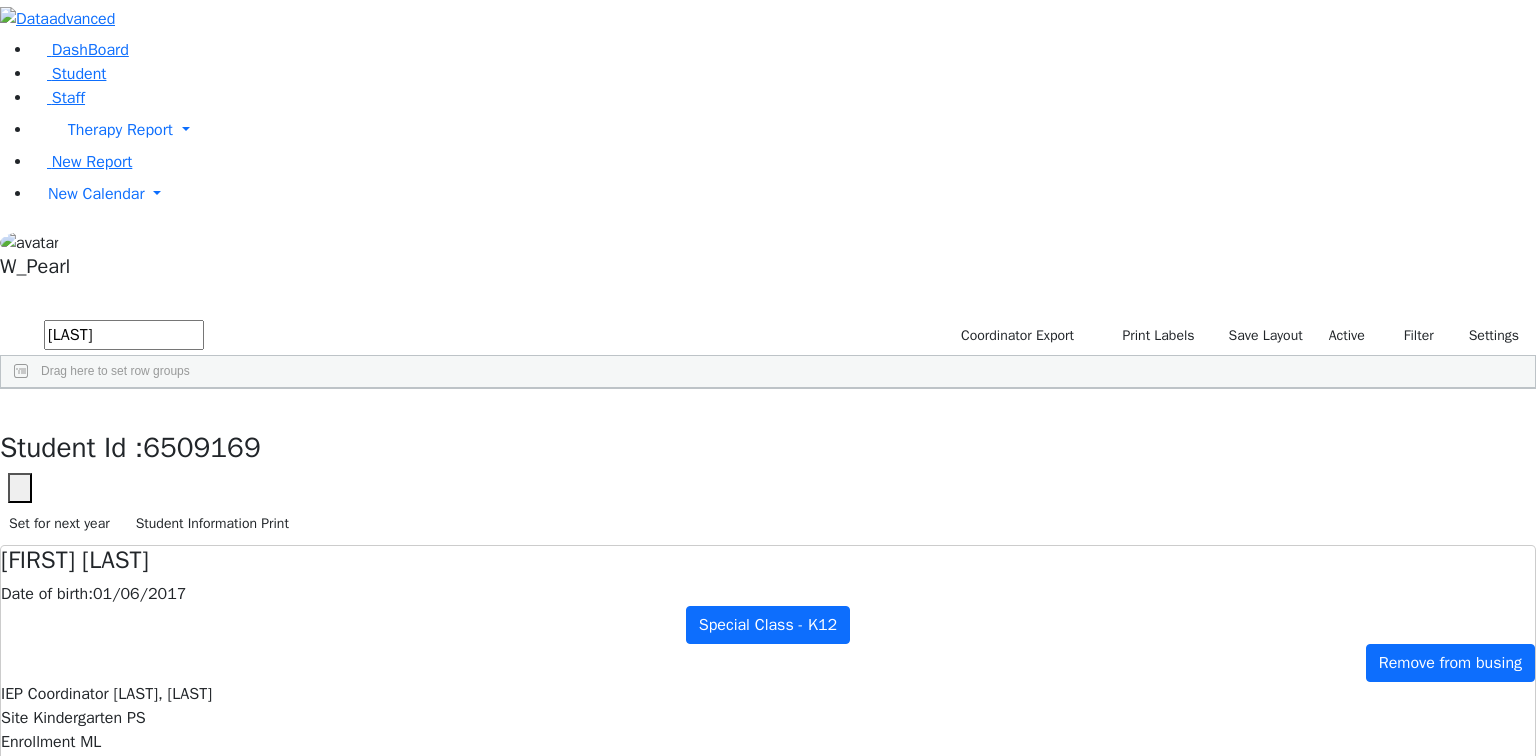 drag, startPoint x: 321, startPoint y: 72, endPoint x: -320, endPoint y: -8, distance: 645.9729 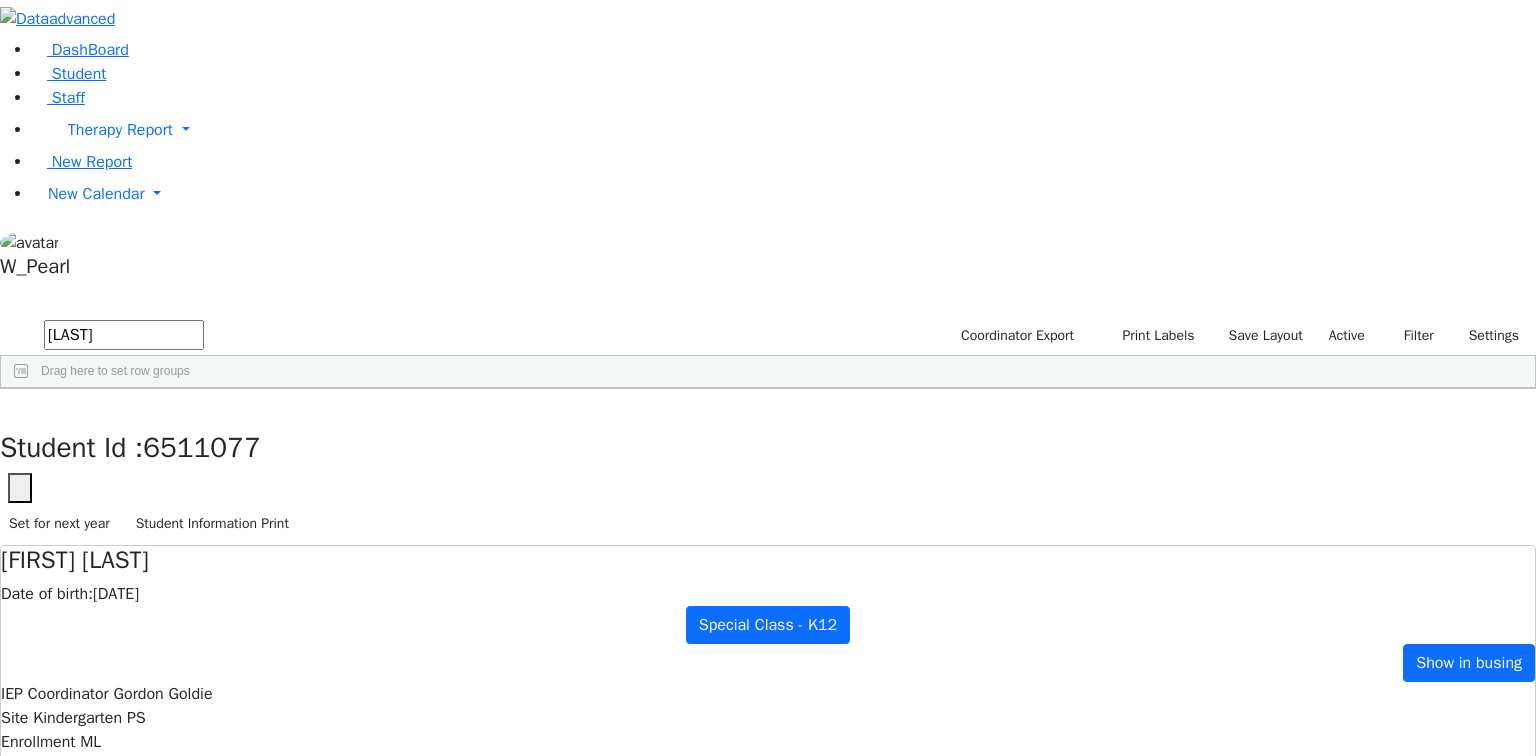 scroll, scrollTop: 191, scrollLeft: 0, axis: vertical 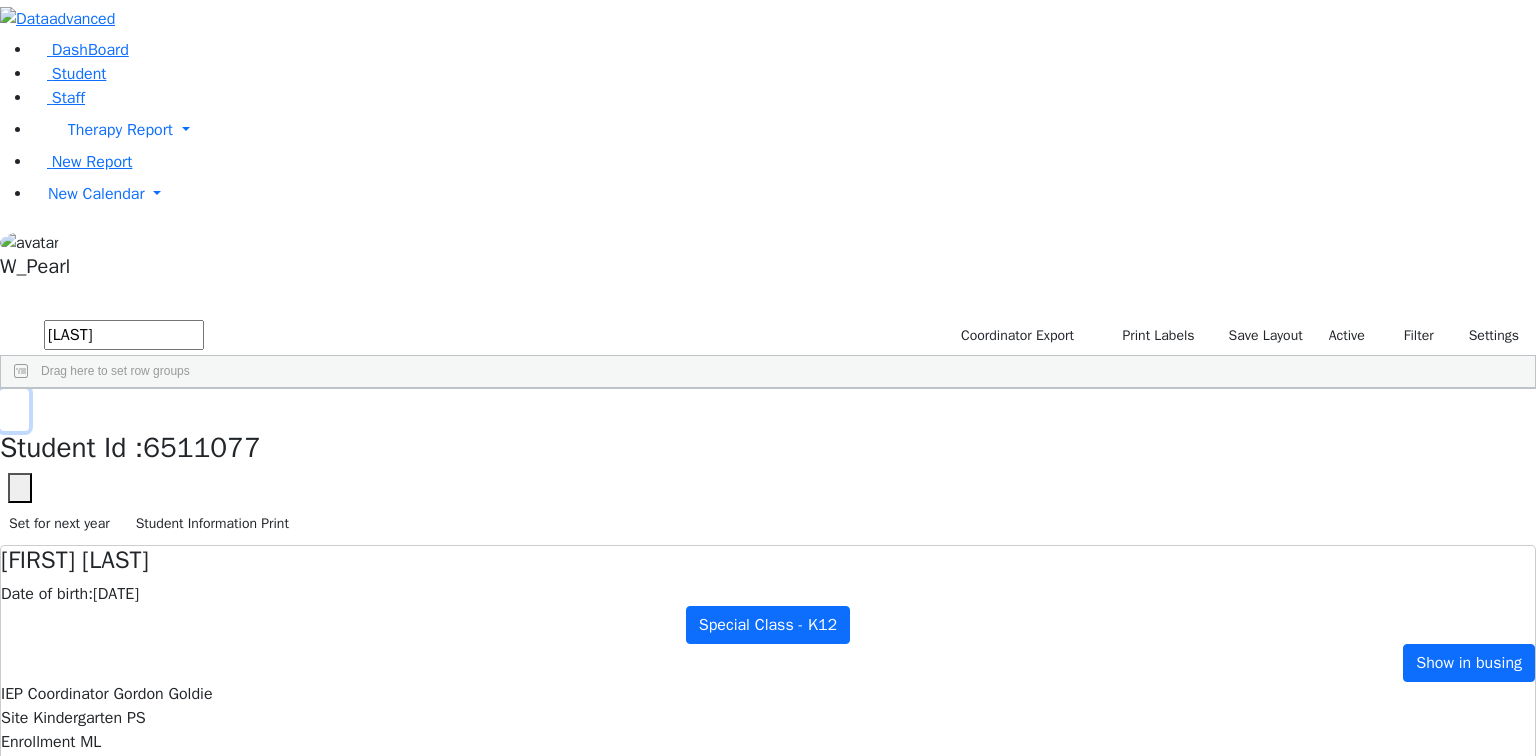 click at bounding box center [14, 410] 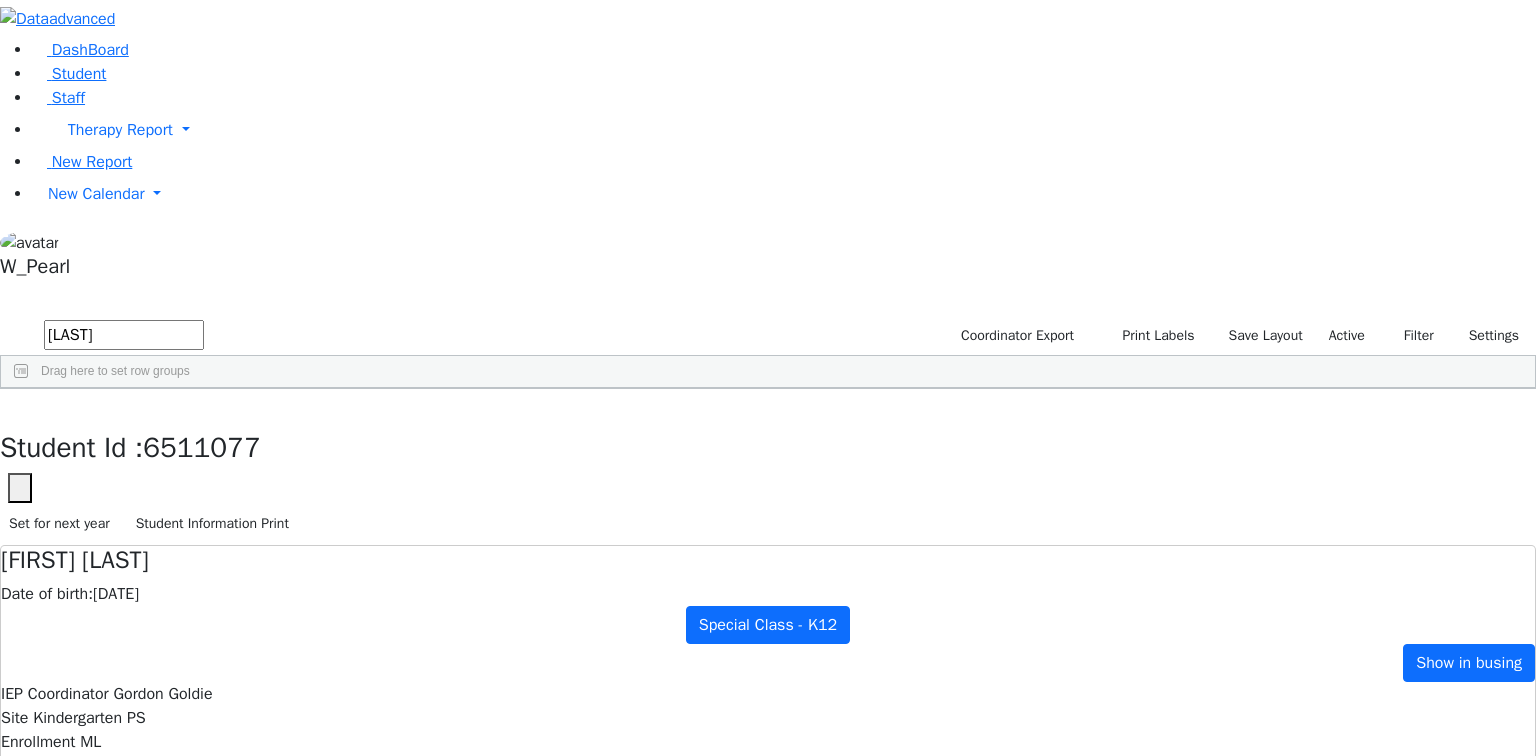 drag, startPoint x: 371, startPoint y: 71, endPoint x: -209, endPoint y: 73, distance: 580.0034 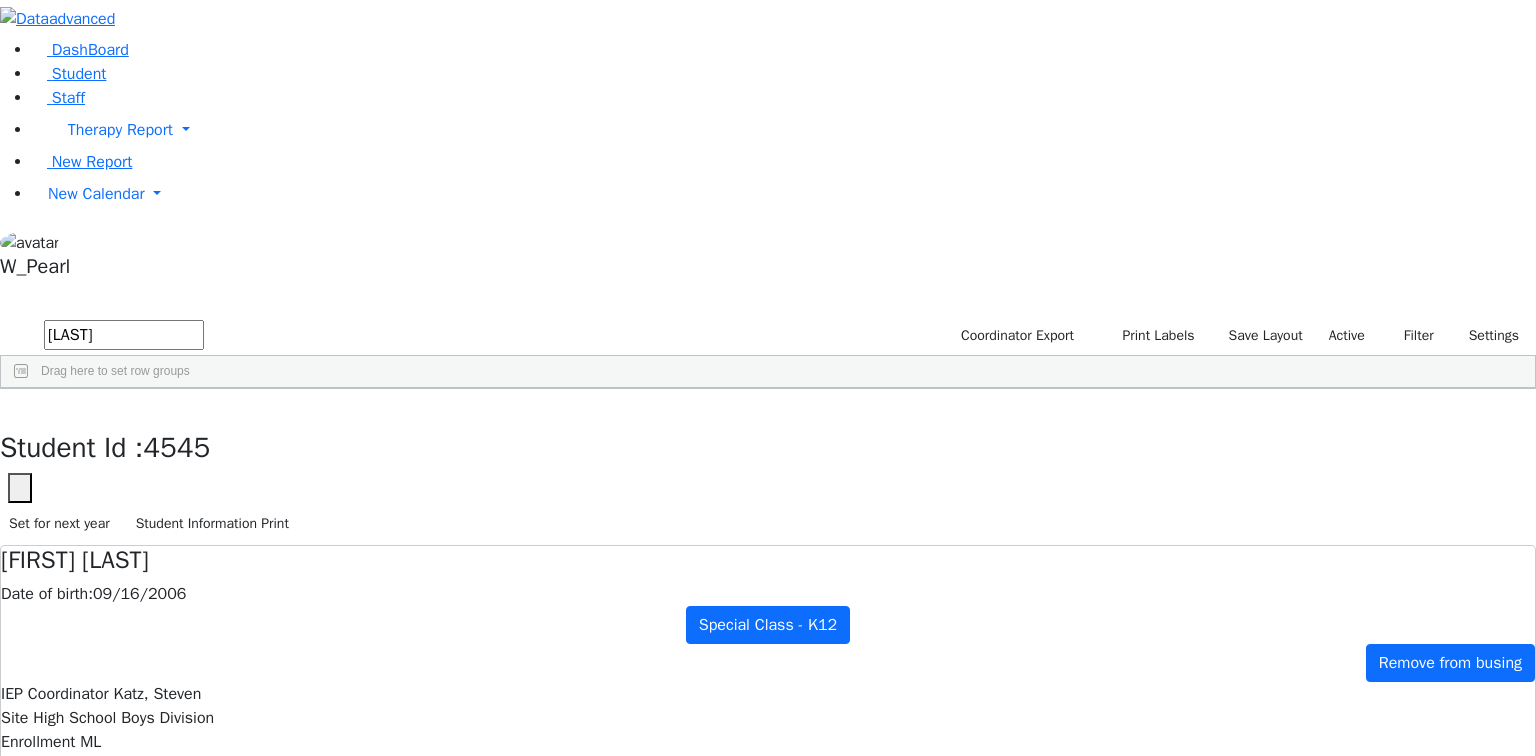click on "Scheduling" at bounding box center [477, 891] 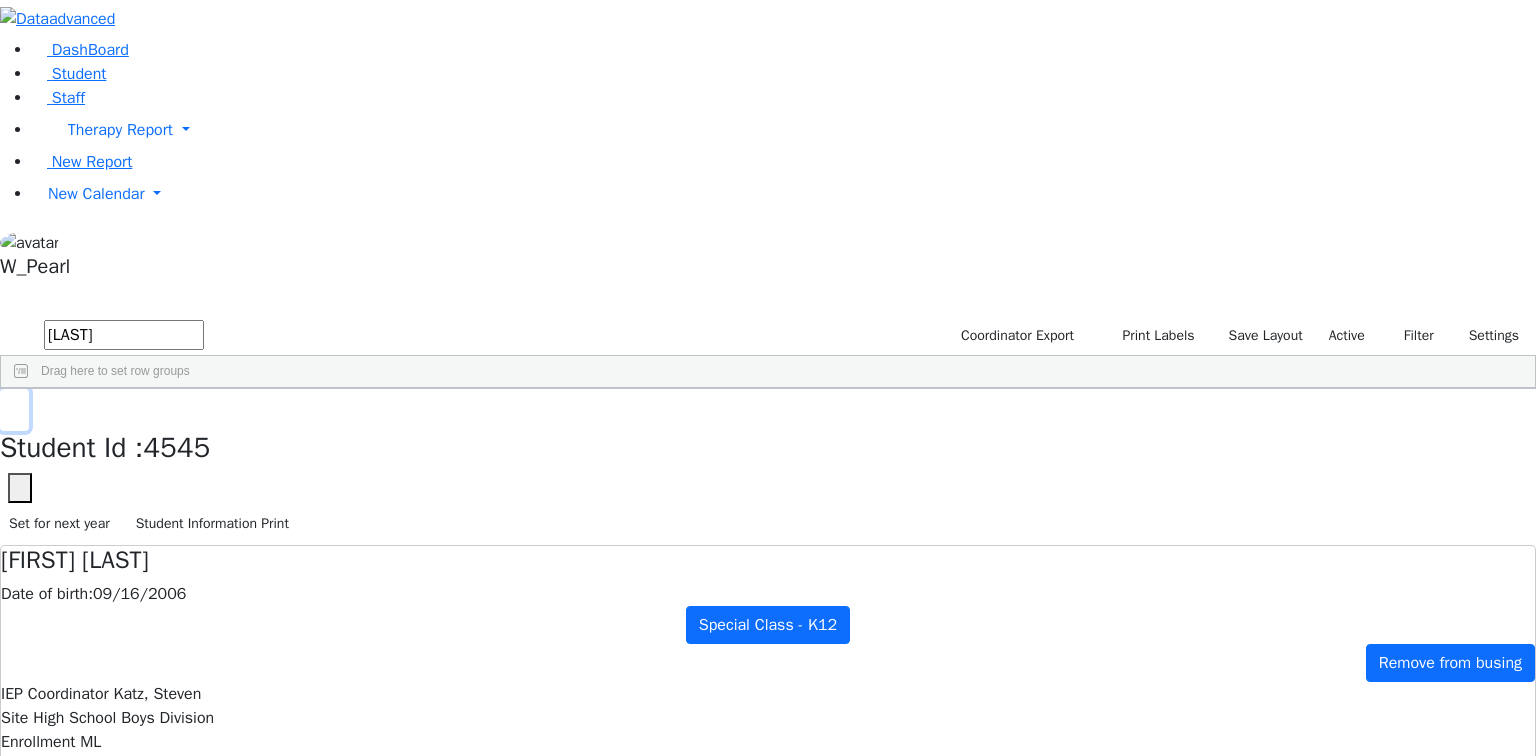 click 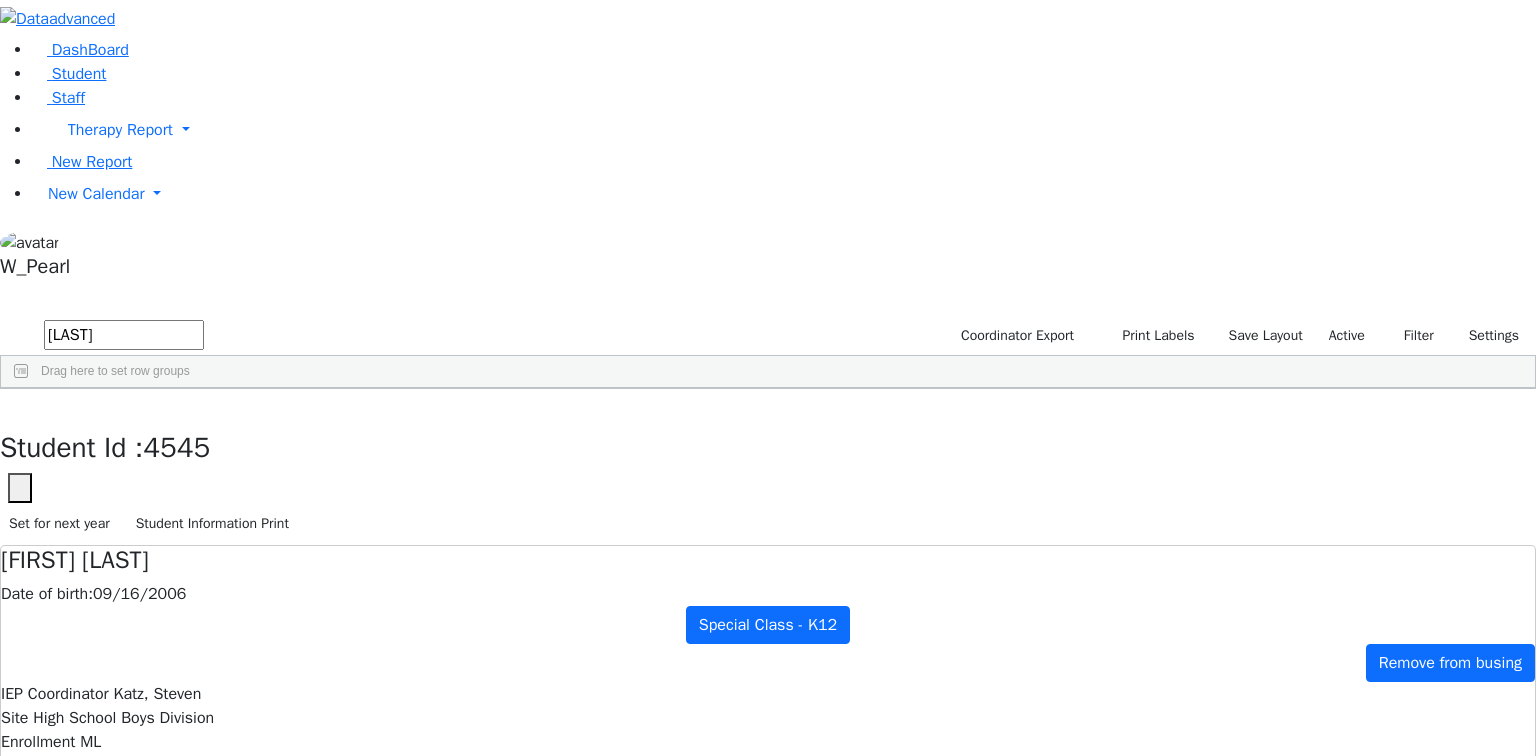 drag, startPoint x: 374, startPoint y: 78, endPoint x: -483, endPoint y: -52, distance: 866.8039 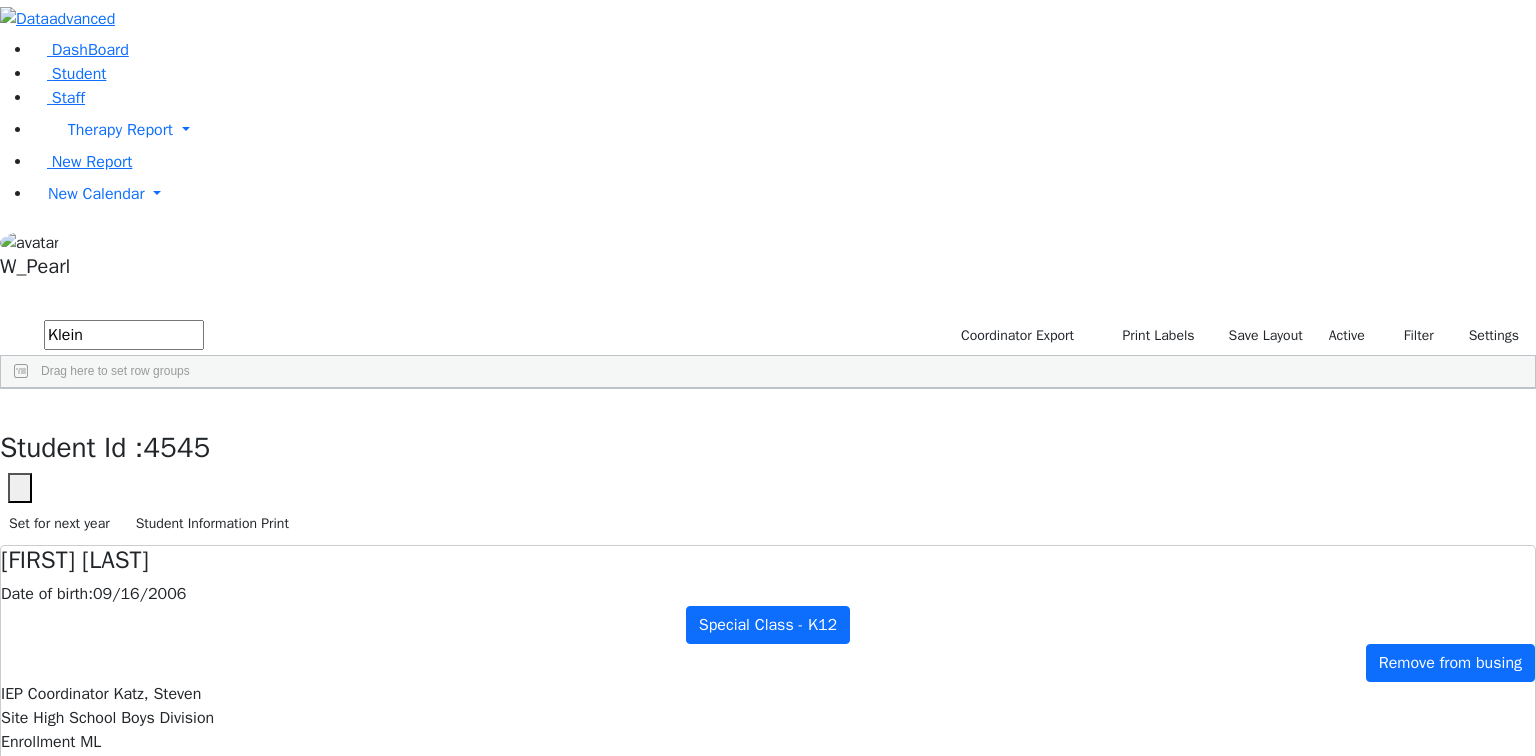 scroll, scrollTop: 400, scrollLeft: 0, axis: vertical 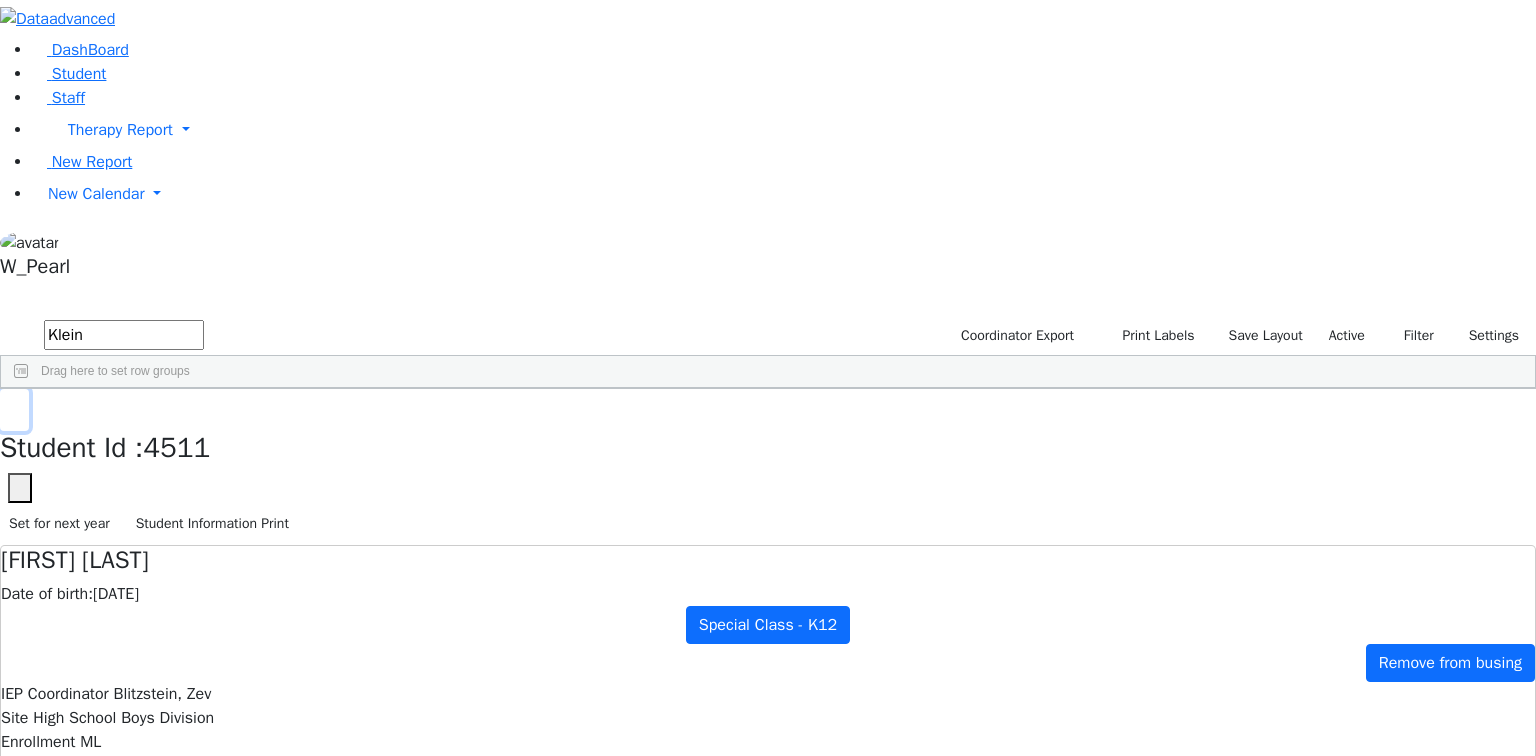 click at bounding box center [14, 410] 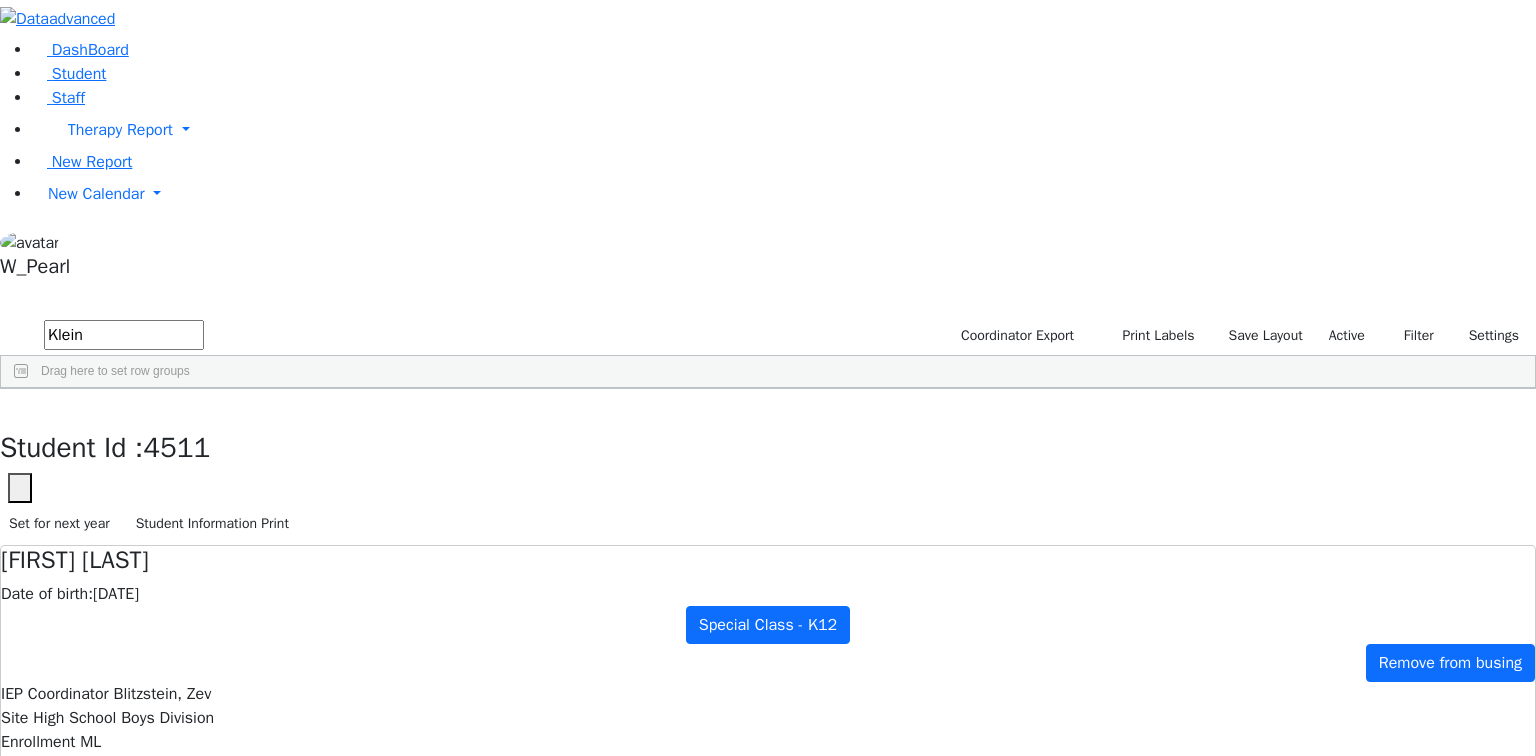 click on "Klein" at bounding box center (124, 335) 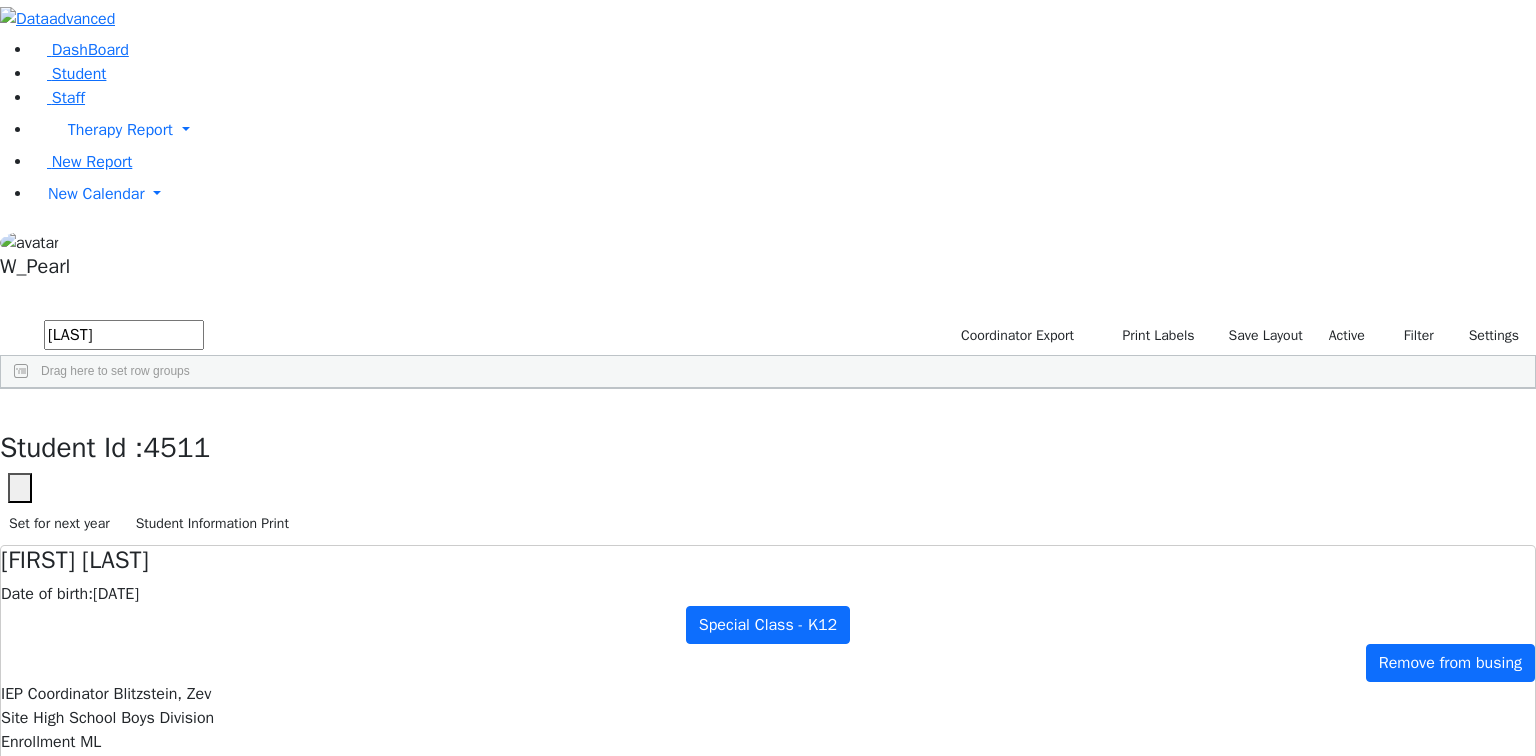 scroll, scrollTop: 0, scrollLeft: 0, axis: both 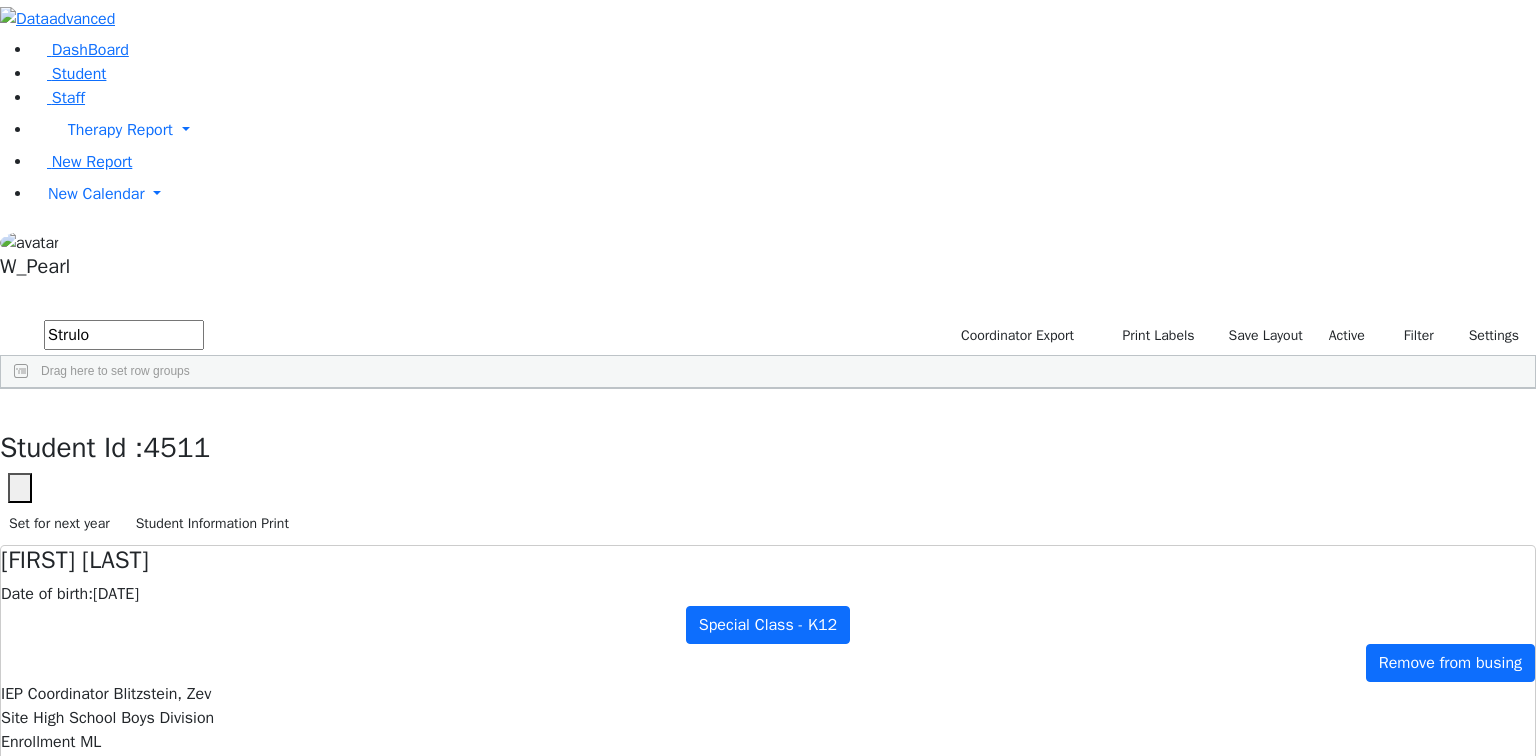 click on "Rafael" at bounding box center [245, 435] 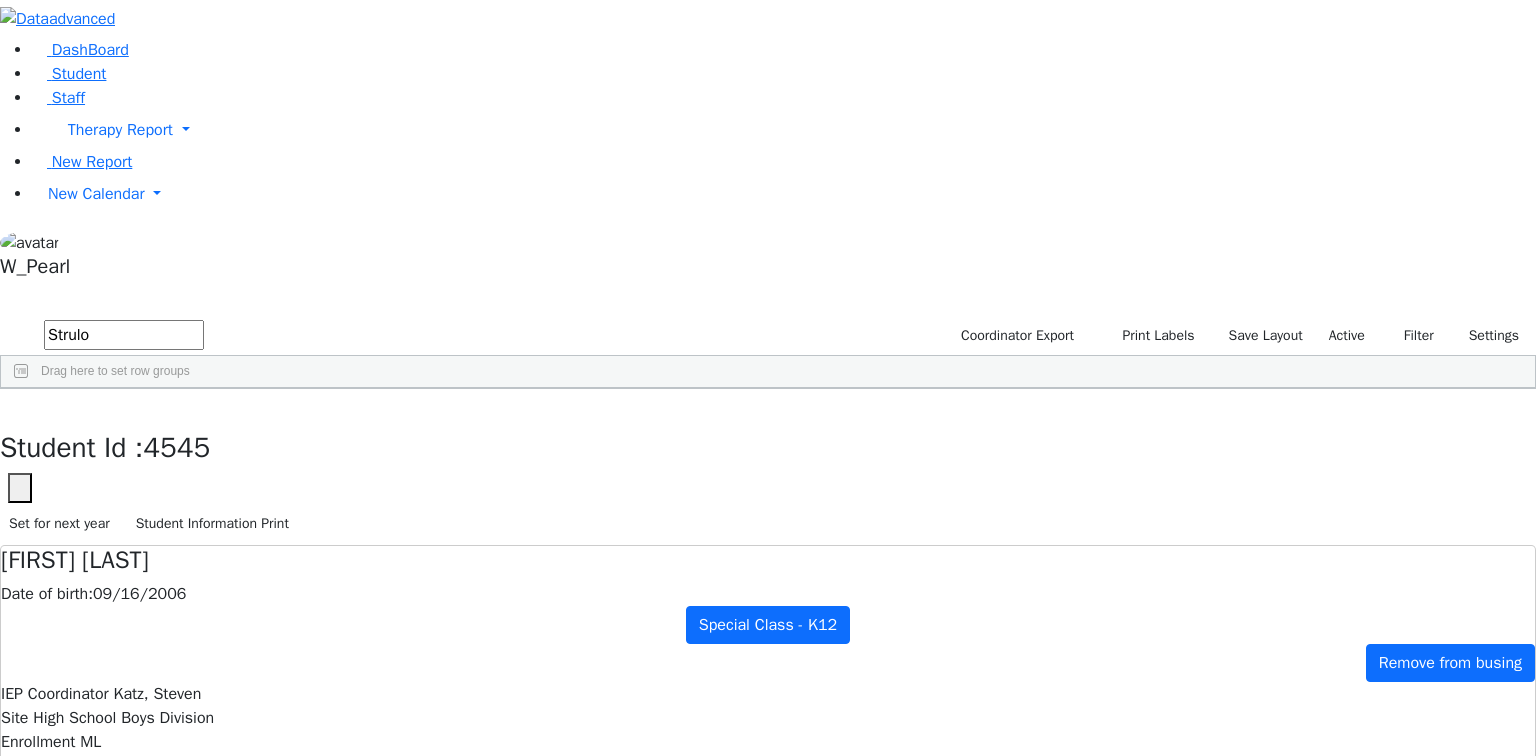 scroll, scrollTop: 0, scrollLeft: 0, axis: both 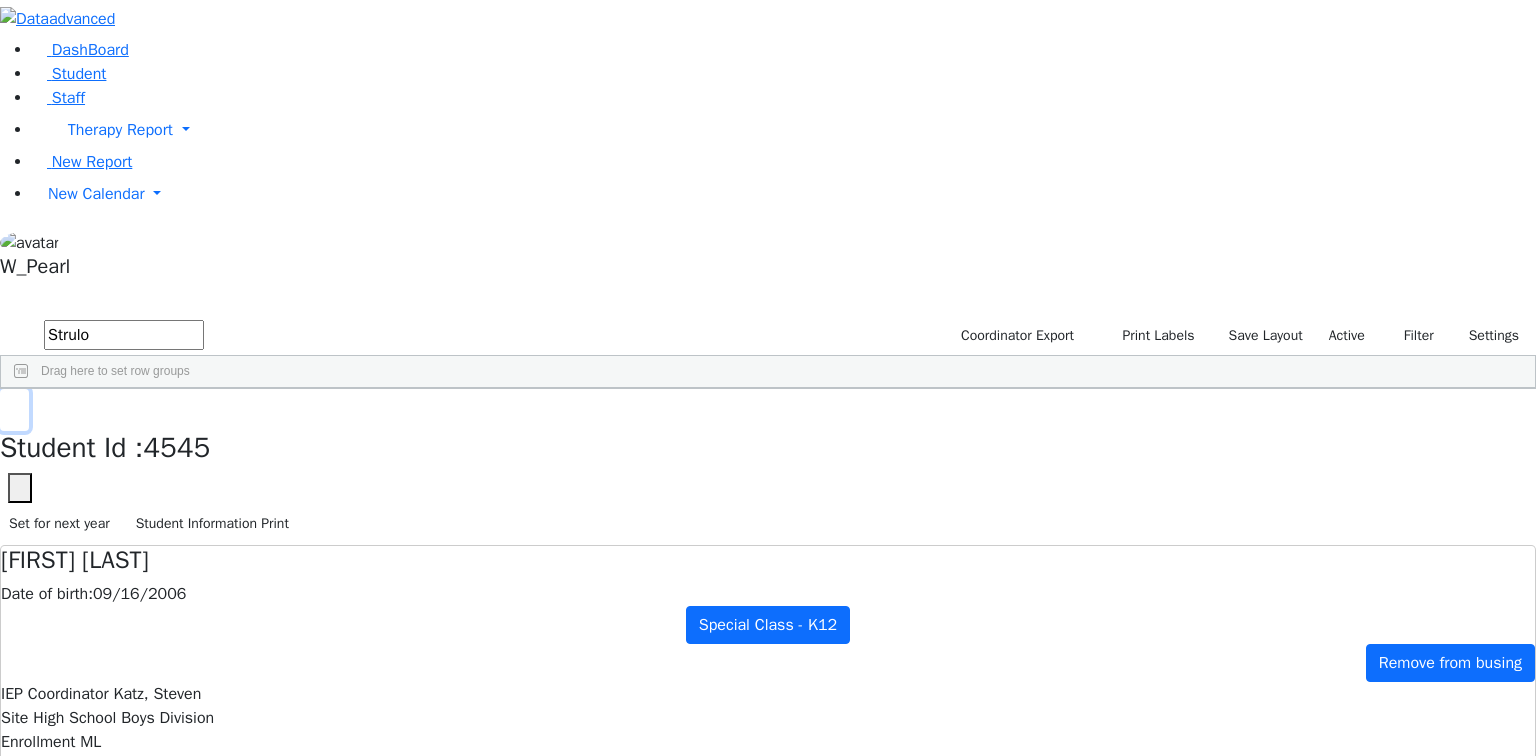 click at bounding box center [14, 410] 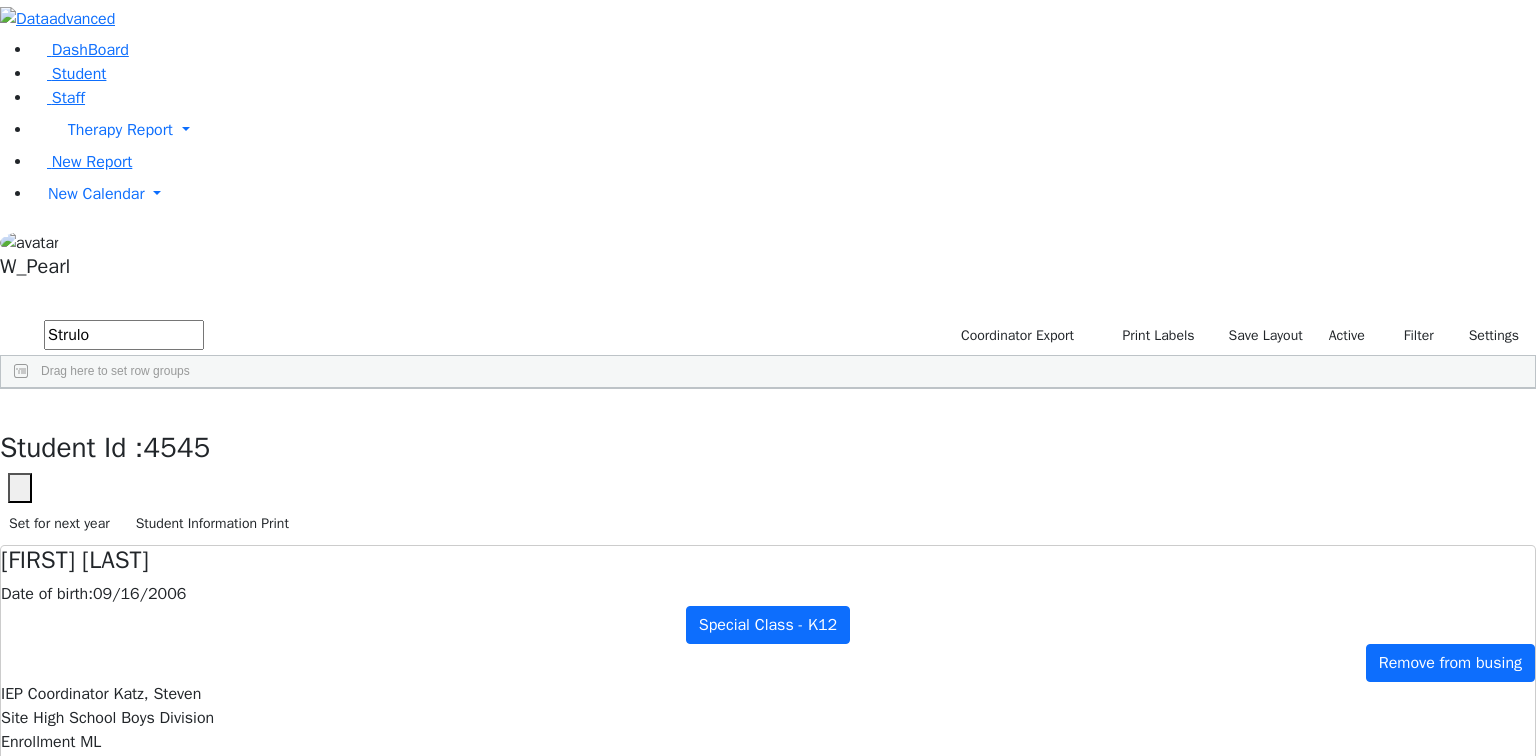 click on "Strulo" at bounding box center (124, 335) 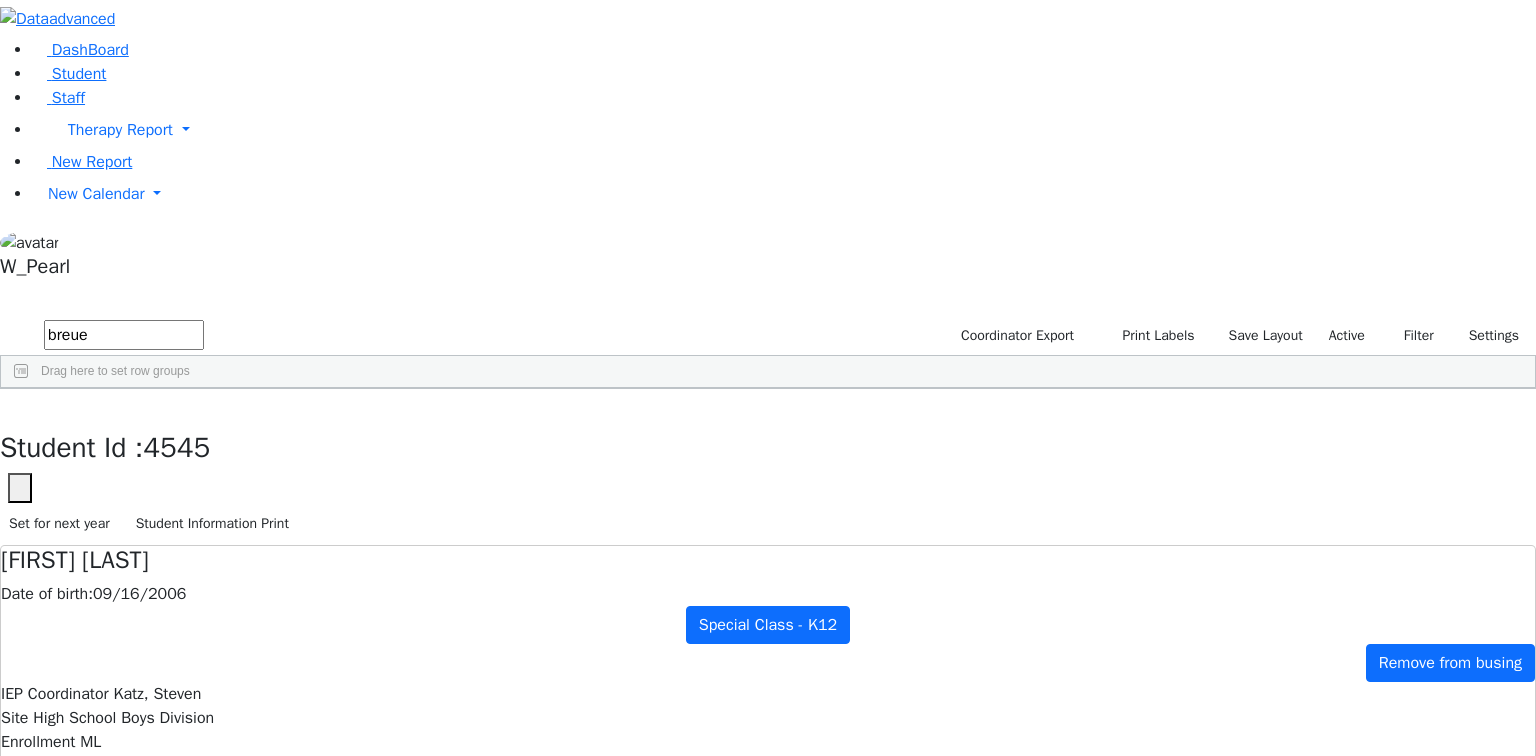 type on "breue" 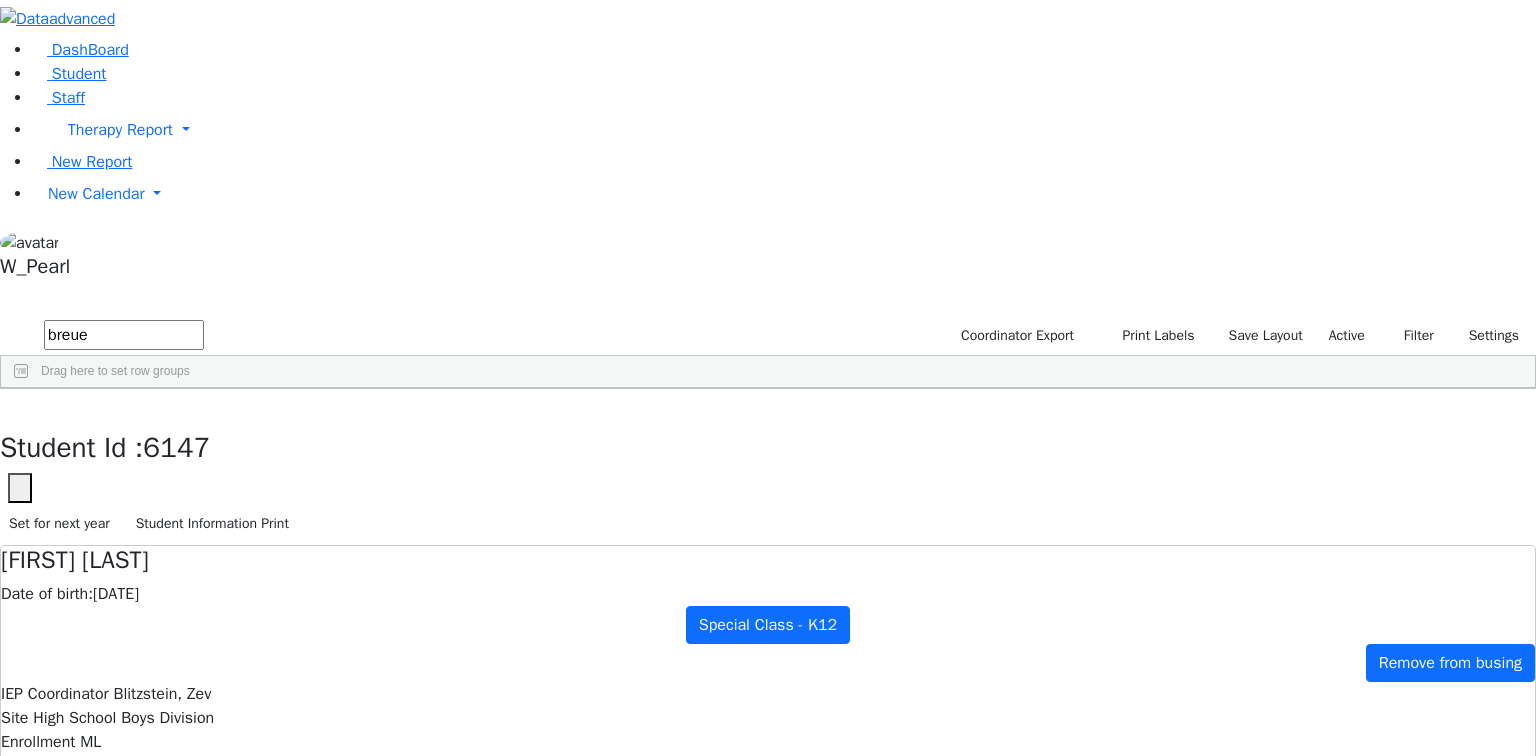 click on "Scheduling" at bounding box center [477, 891] 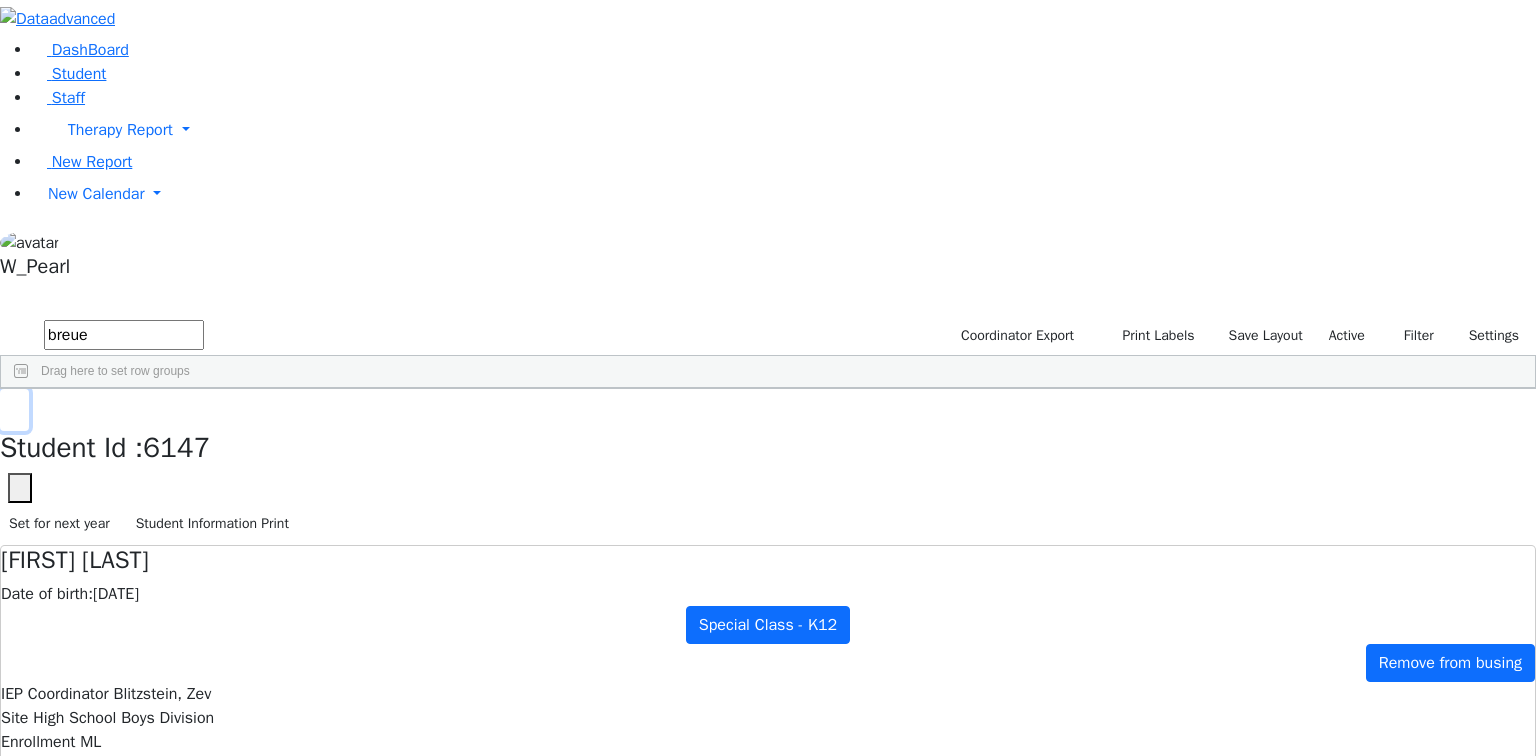click 